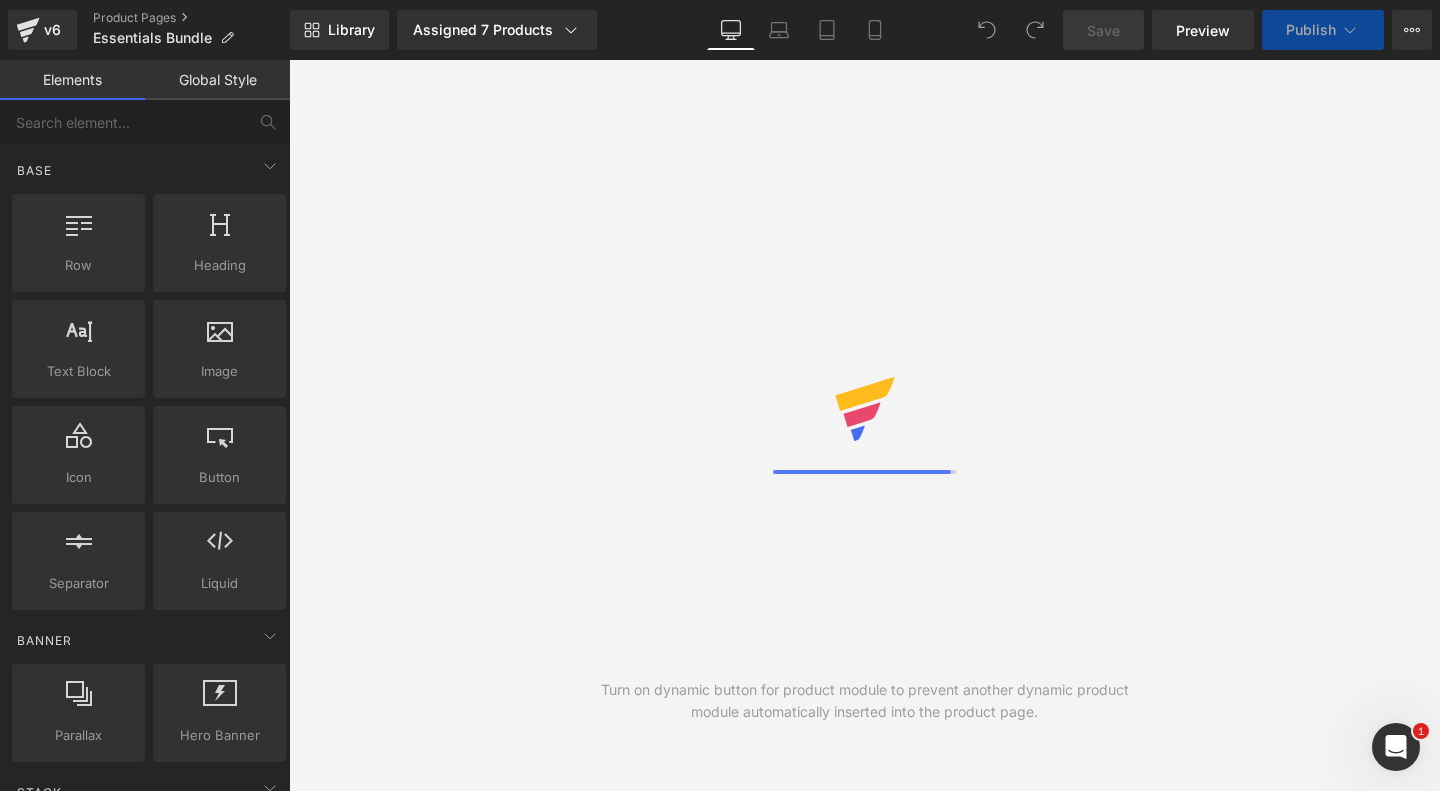scroll, scrollTop: 0, scrollLeft: 0, axis: both 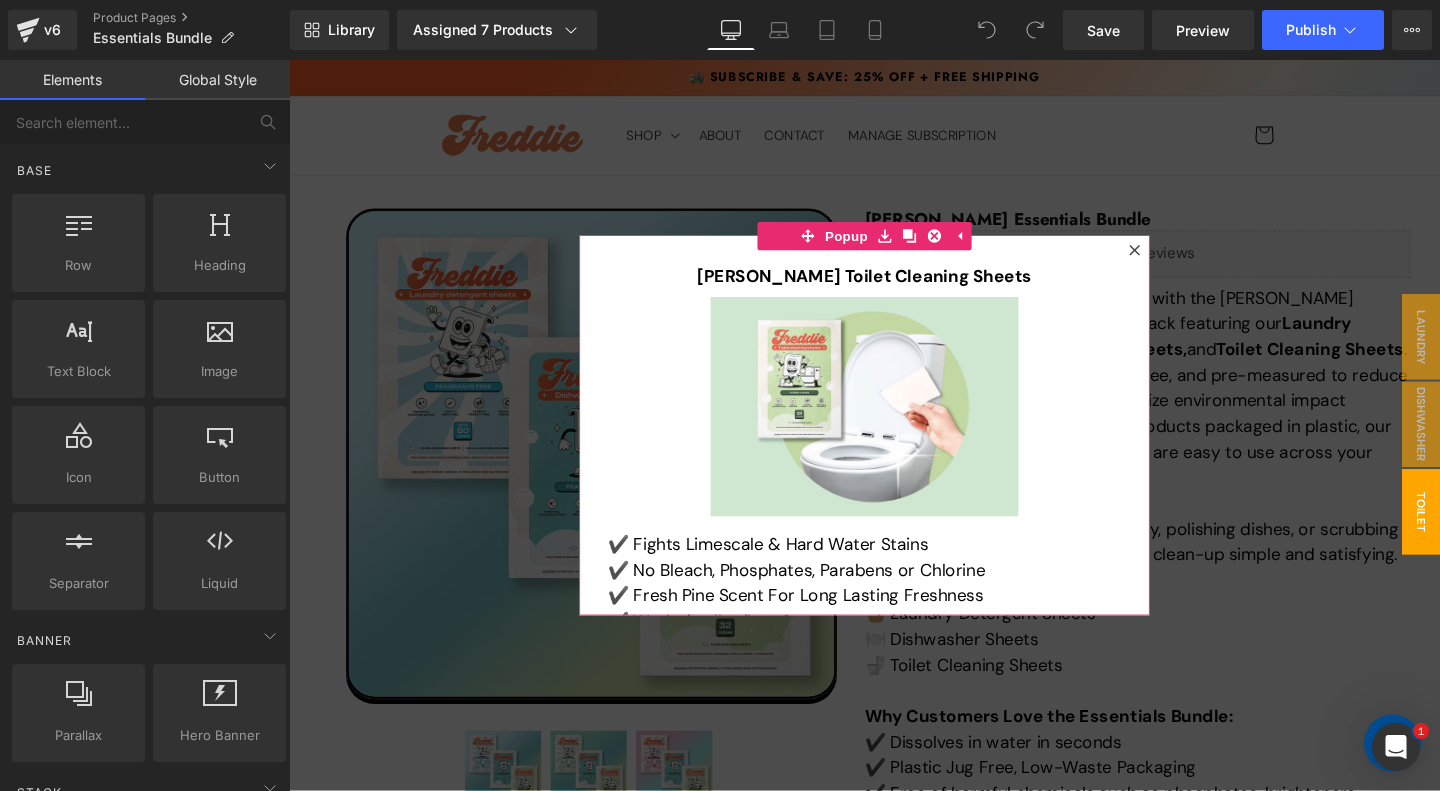 click at bounding box center [1178, 260] 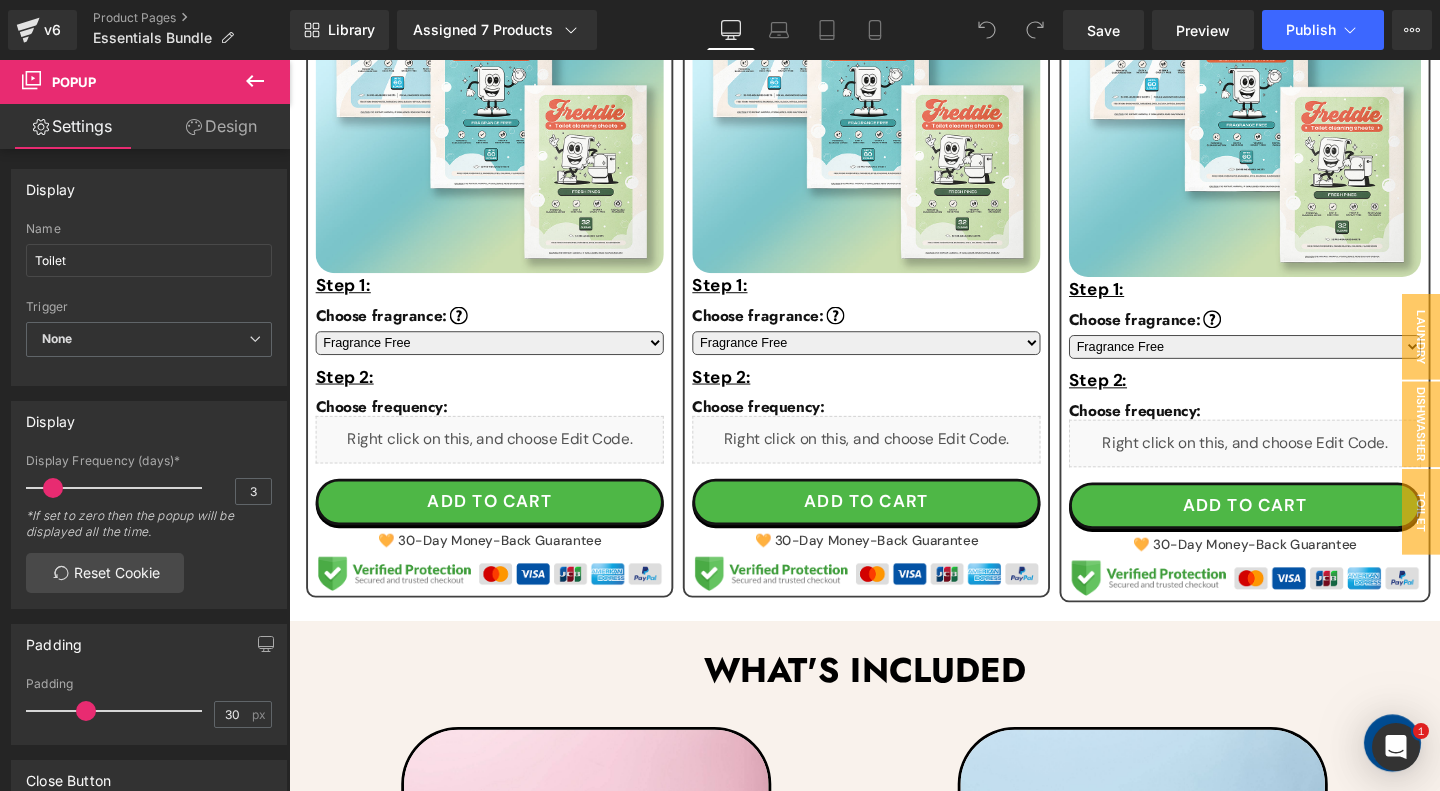 scroll, scrollTop: 1471, scrollLeft: 0, axis: vertical 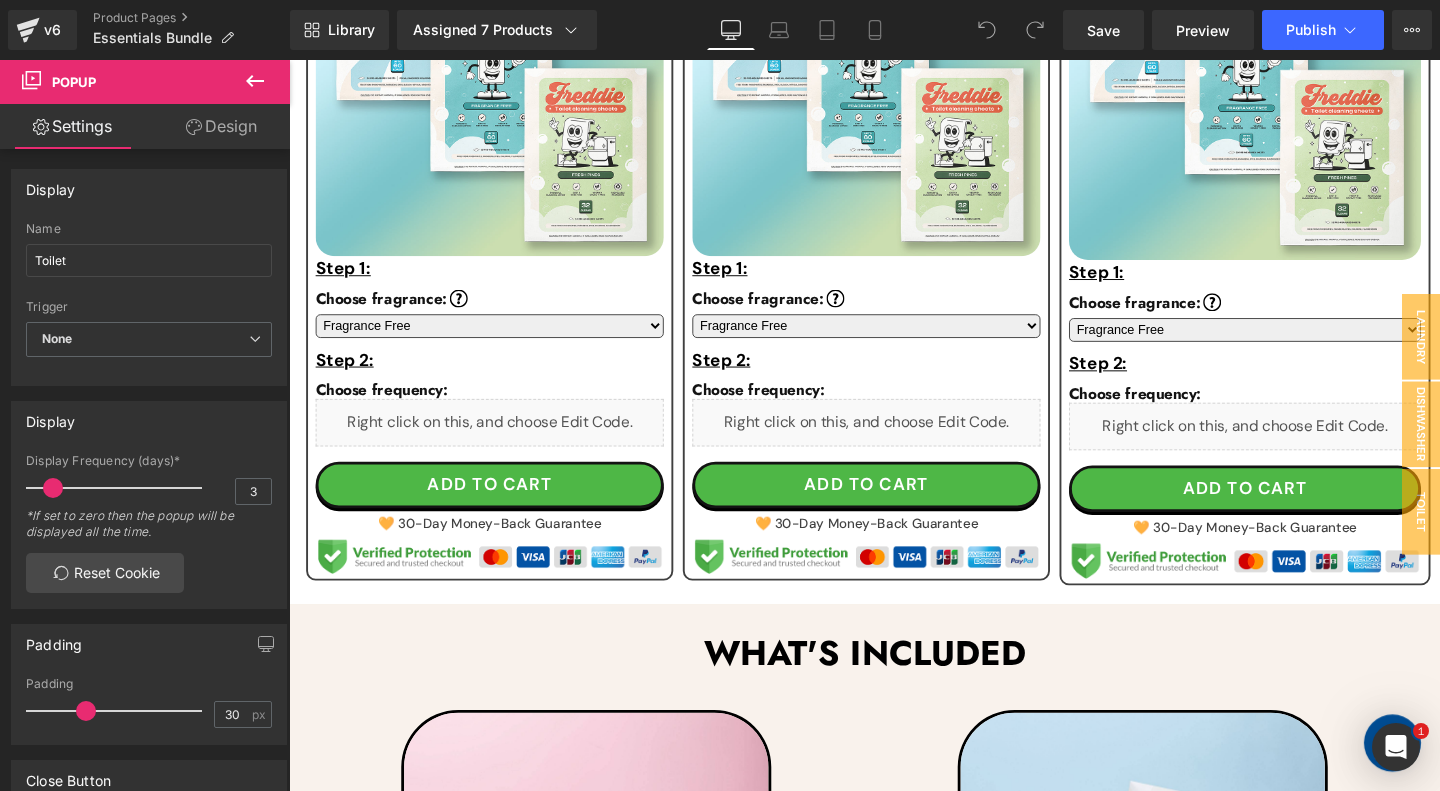 click on "Liquid" at bounding box center [500, 441] 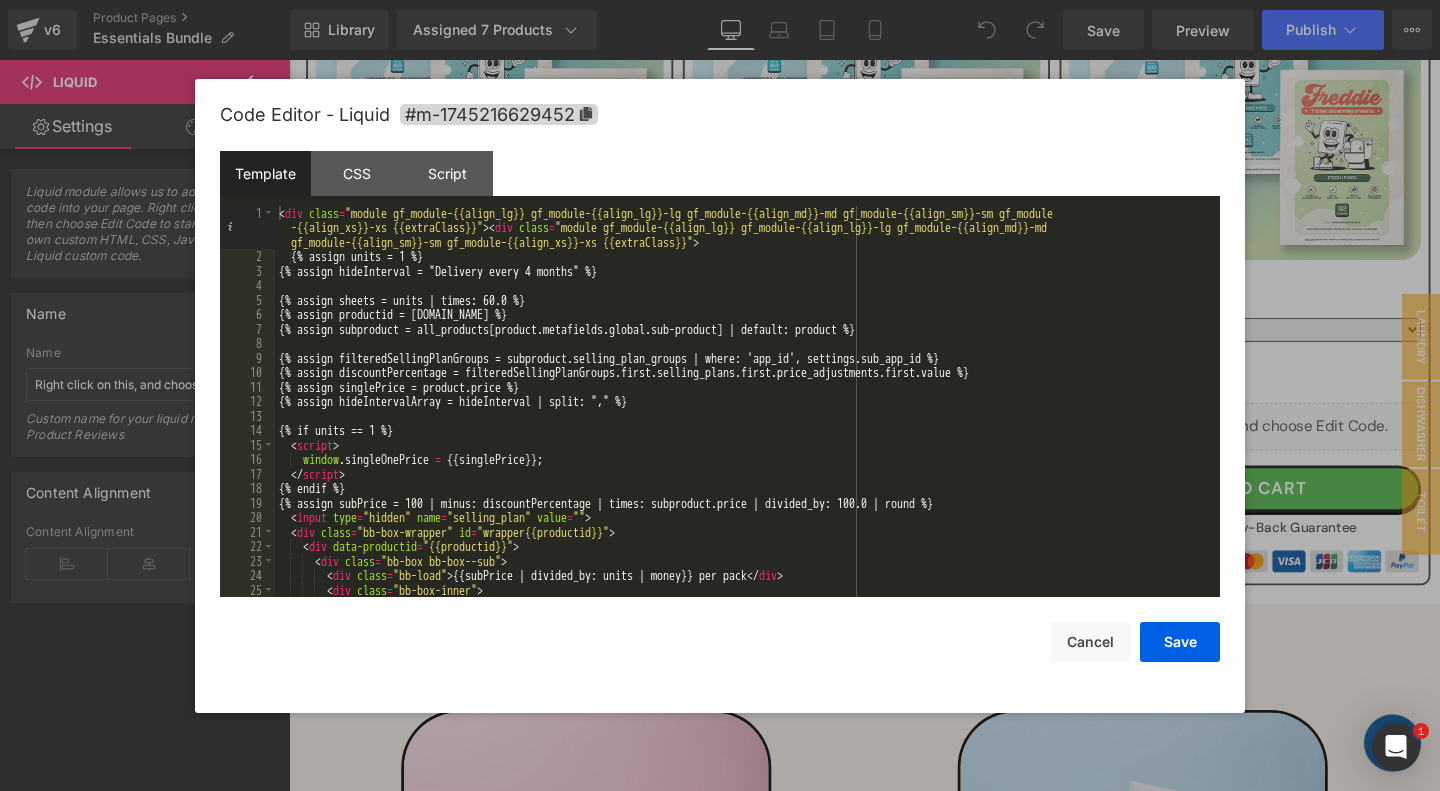 scroll, scrollTop: 0, scrollLeft: 0, axis: both 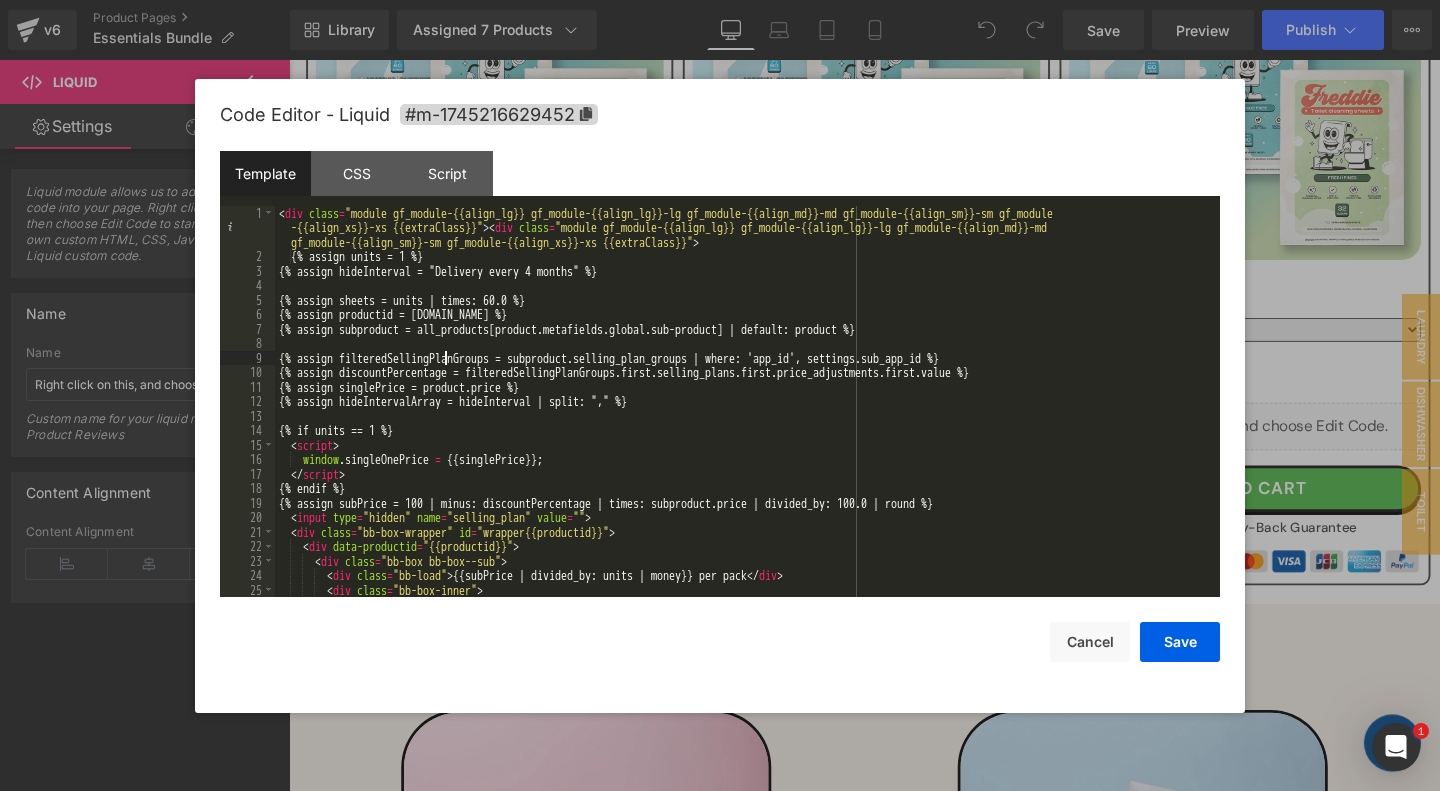 click on "< div   class = "module gf_module-{{align_lg}} gf_module-{{align_lg}}-lg gf_module-{{align_md}}-md gf_module-{{align_sm}}-sm gf_module    -{{align_xs}}-xs {{extraClass}}" > < div   class = "module gf_module-{{align_lg}} gf_module-{{align_lg}}-lg gf_module-{{align_md}}-md     gf_module-{{align_sm}}-sm gf_module-{{align_xs}}-xs {{extraClass}}" >      {% assign units = 1 %}   {% assign hideInterval = "Delivery every 4 months" %}   {% assign sheets = units | times: 60.0 %}   {% assign productid = [DOMAIN_NAME] %}   {% assign subproduct = all_products[product.metafields.global.sub-product] | default: product %}      {% assign filteredSellingPlanGroups = subproduct.selling_plan_groups | where: 'app_id', settings.sub_app_id %}   {% assign discountPercentage = filteredSellingPlanGroups.first.selling_plans.first.price_adjustments.first.value %}   {% assign singlePrice = product.price %}   {% assign hideIntervalArray = hideInterval | split: "," %}   {% if units == 1 %}    < script >       window . singleOnePrice   =" at bounding box center (747, 431) 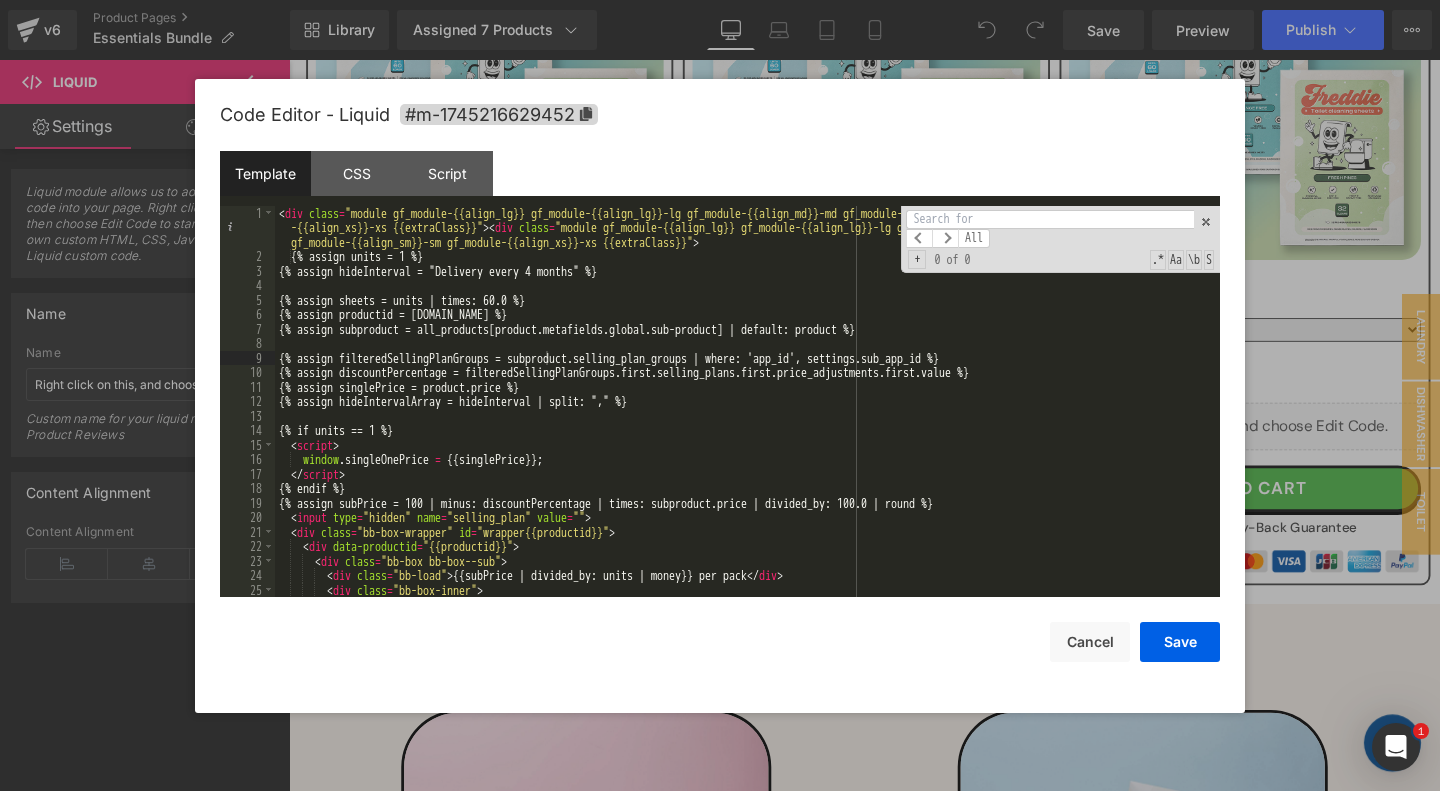 click on "< div   class = "module gf_module-{{align_lg}} gf_module-{{align_lg}}-lg gf_module-{{align_md}}-md gf_module-{{align_sm}}-sm gf_module    -{{align_xs}}-xs {{extraClass}}" > < div   class = "module gf_module-{{align_lg}} gf_module-{{align_lg}}-lg gf_module-{{align_md}}-md     gf_module-{{align_sm}}-sm gf_module-{{align_xs}}-xs {{extraClass}}" >      {% assign units = 1 %}   {% assign hideInterval = "Delivery every 4 months" %}   {% assign sheets = units | times: 60.0 %}   {% assign productid = [DOMAIN_NAME] %}   {% assign subproduct = all_products[product.metafields.global.sub-product] | default: product %}      {% assign filteredSellingPlanGroups = subproduct.selling_plan_groups | where: 'app_id', settings.sub_app_id %}   {% assign discountPercentage = filteredSellingPlanGroups.first.selling_plans.first.price_adjustments.first.value %}   {% assign singlePrice = product.price %}   {% assign hideIntervalArray = hideInterval | split: "," %}   {% if units == 1 %}    < script >       window . singleOnePrice   =" at bounding box center (747, 431) 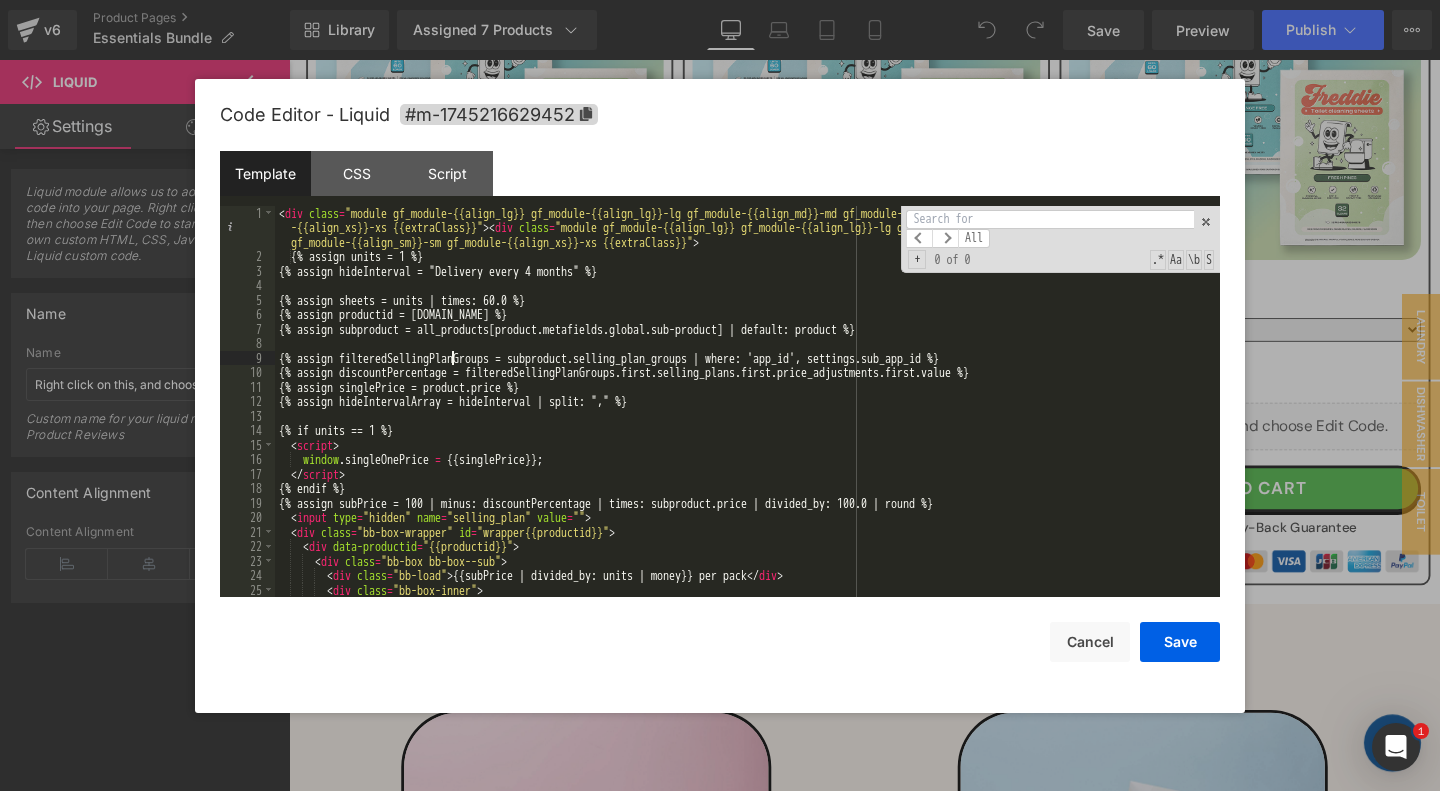 click on "< div   class = "module gf_module-{{align_lg}} gf_module-{{align_lg}}-lg gf_module-{{align_md}}-md gf_module-{{align_sm}}-sm gf_module    -{{align_xs}}-xs {{extraClass}}" > < div   class = "module gf_module-{{align_lg}} gf_module-{{align_lg}}-lg gf_module-{{align_md}}-md     gf_module-{{align_sm}}-sm gf_module-{{align_xs}}-xs {{extraClass}}" >      {% assign units = 1 %}   {% assign hideInterval = "Delivery every 4 months" %}   {% assign sheets = units | times: 60.0 %}   {% assign productid = [DOMAIN_NAME] %}   {% assign subproduct = all_products[product.metafields.global.sub-product] | default: product %}      {% assign filteredSellingPlanGroups = subproduct.selling_plan_groups | where: 'app_id', settings.sub_app_id %}   {% assign discountPercentage = filteredSellingPlanGroups.first.selling_plans.first.price_adjustments.first.value %}   {% assign singlePrice = product.price %}   {% assign hideIntervalArray = hideInterval | split: "," %}   {% if units == 1 %}    < script >       window . singleOnePrice   =" at bounding box center (747, 431) 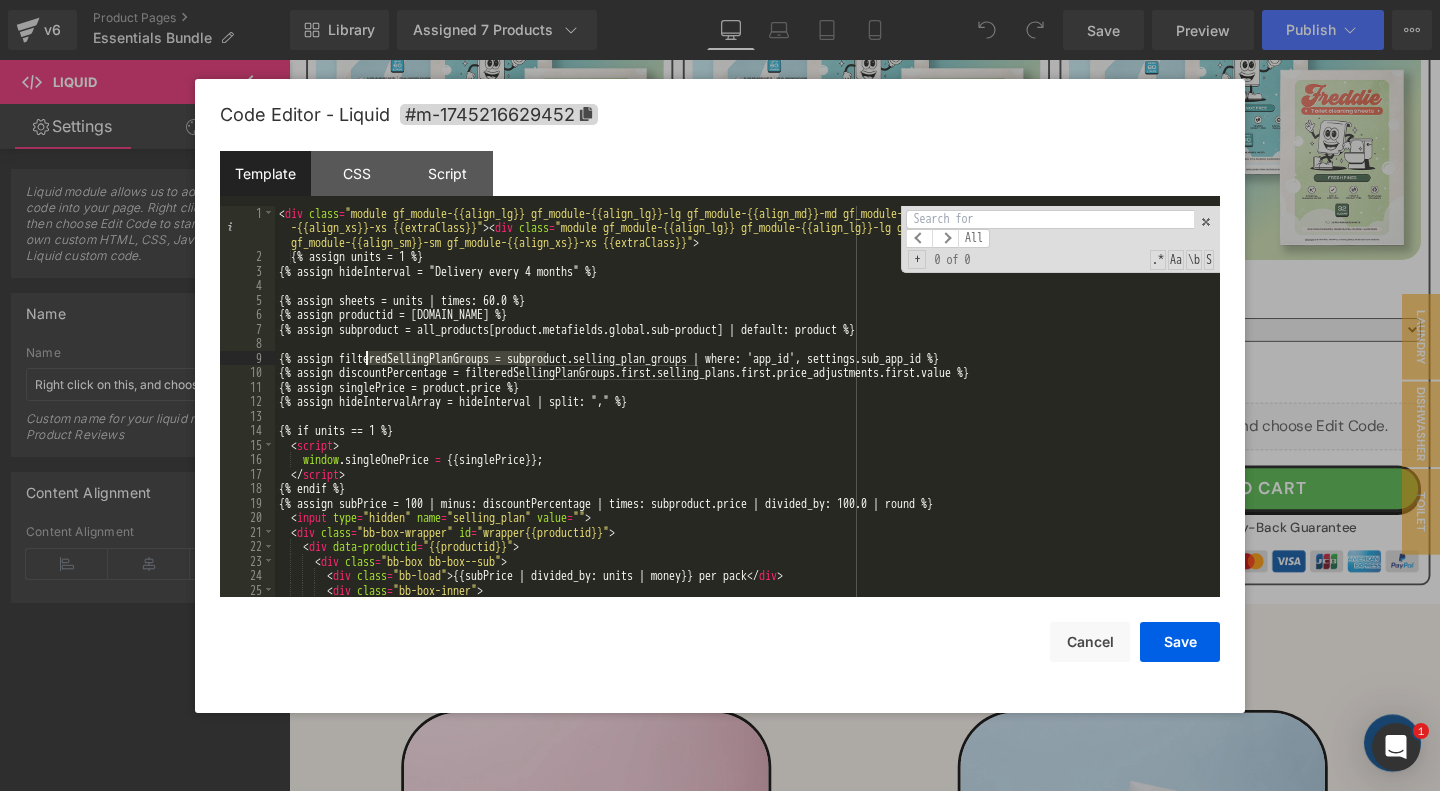 click at bounding box center [1050, 219] 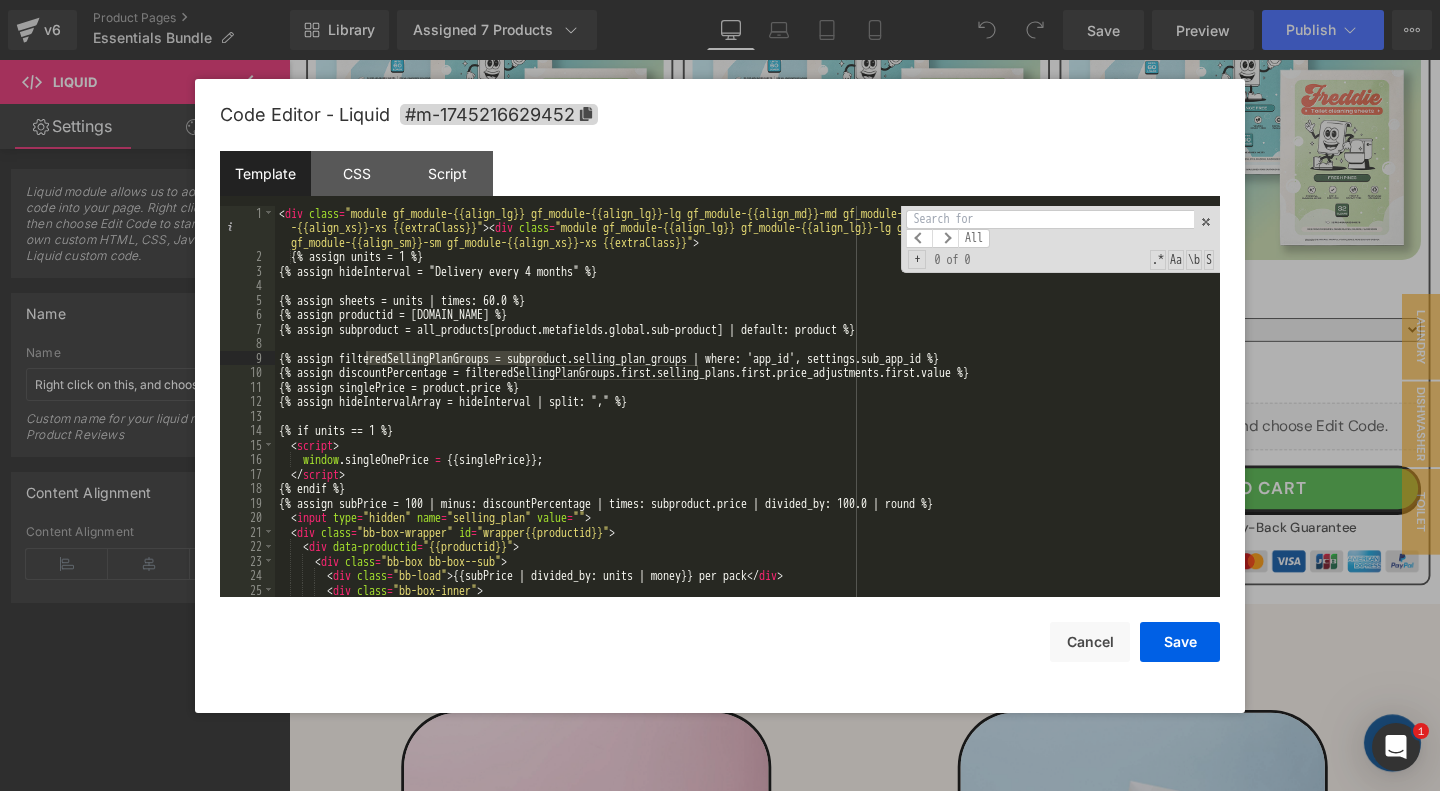 paste on "filteredSellingPlanGroups" 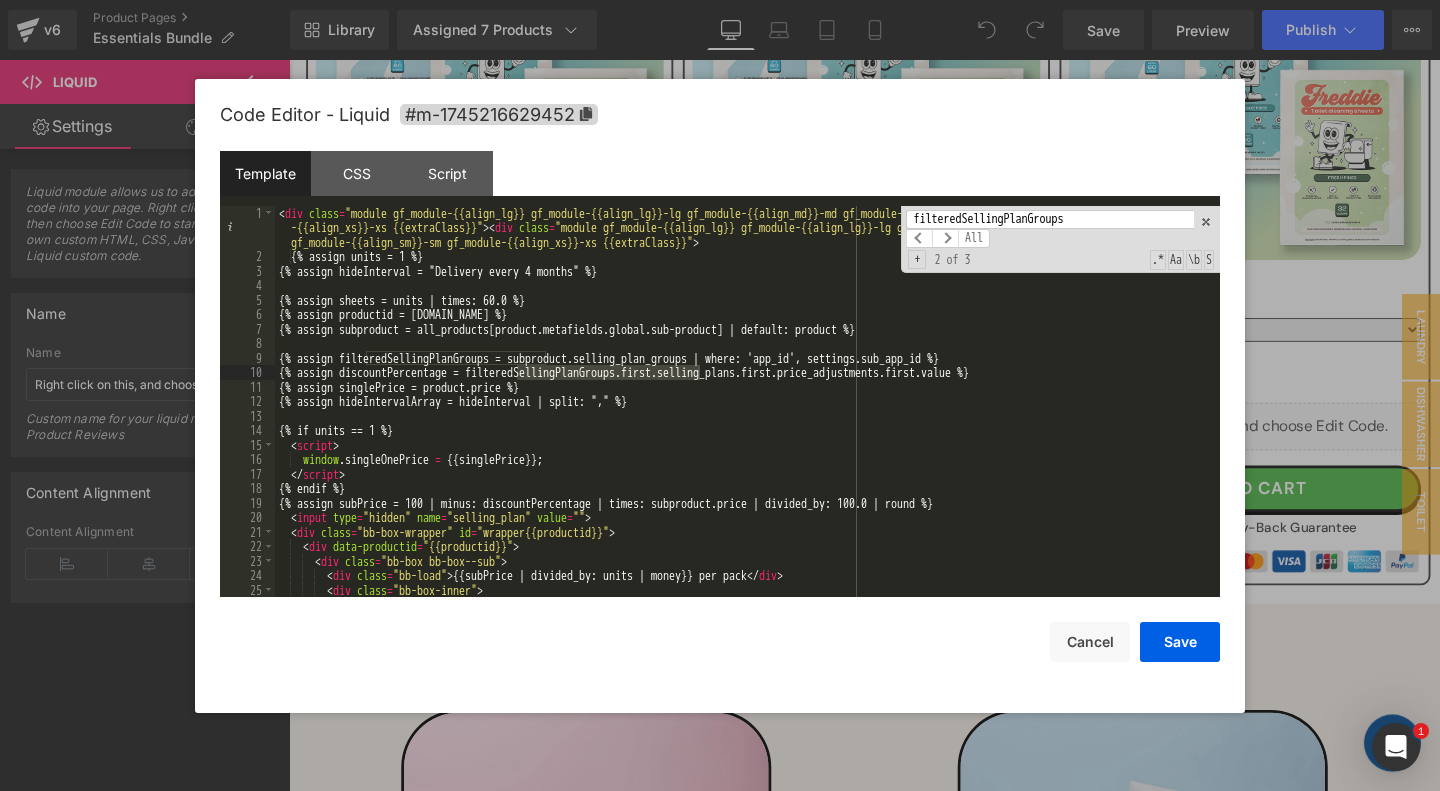 scroll, scrollTop: 1182, scrollLeft: 0, axis: vertical 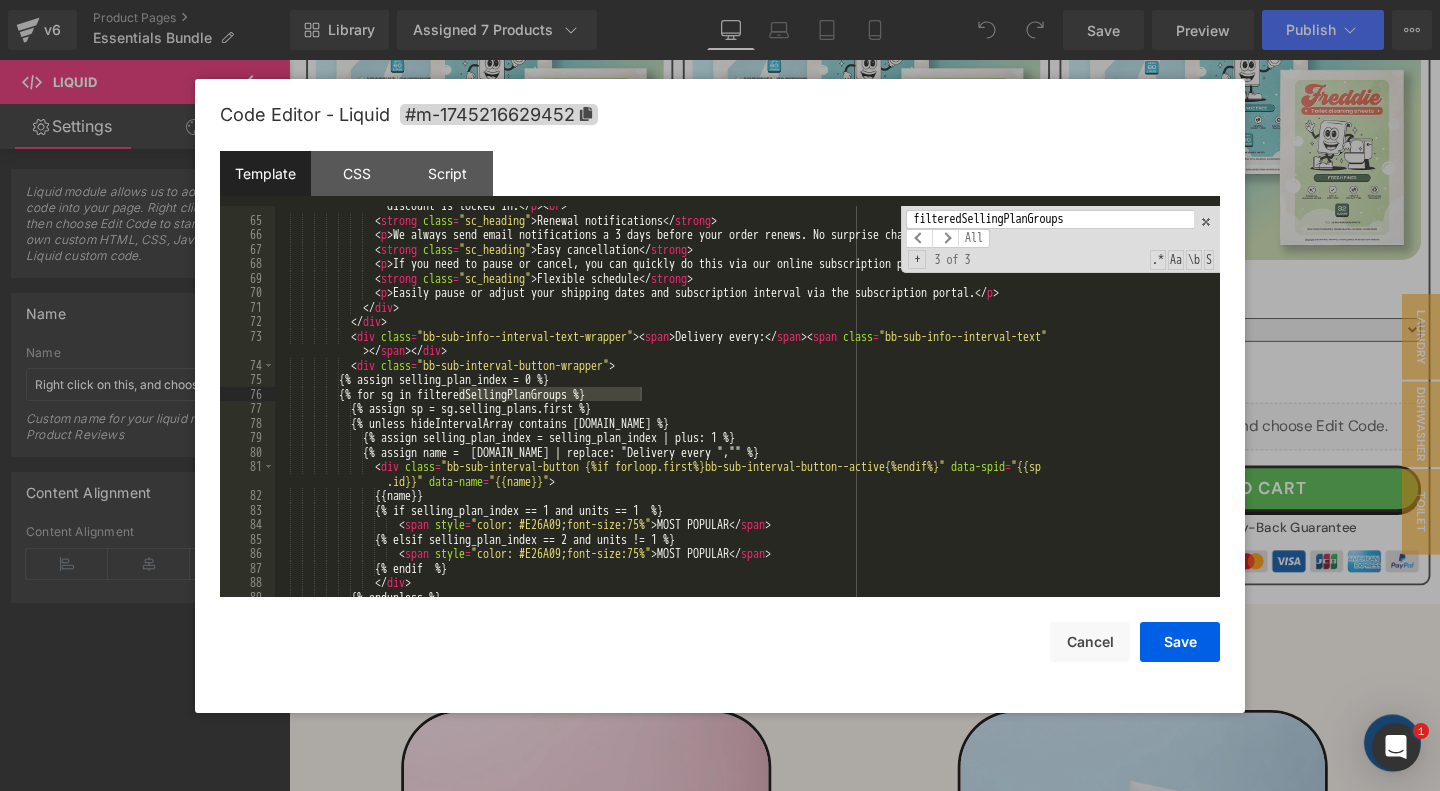 type on "filteredSellingPlanGroups" 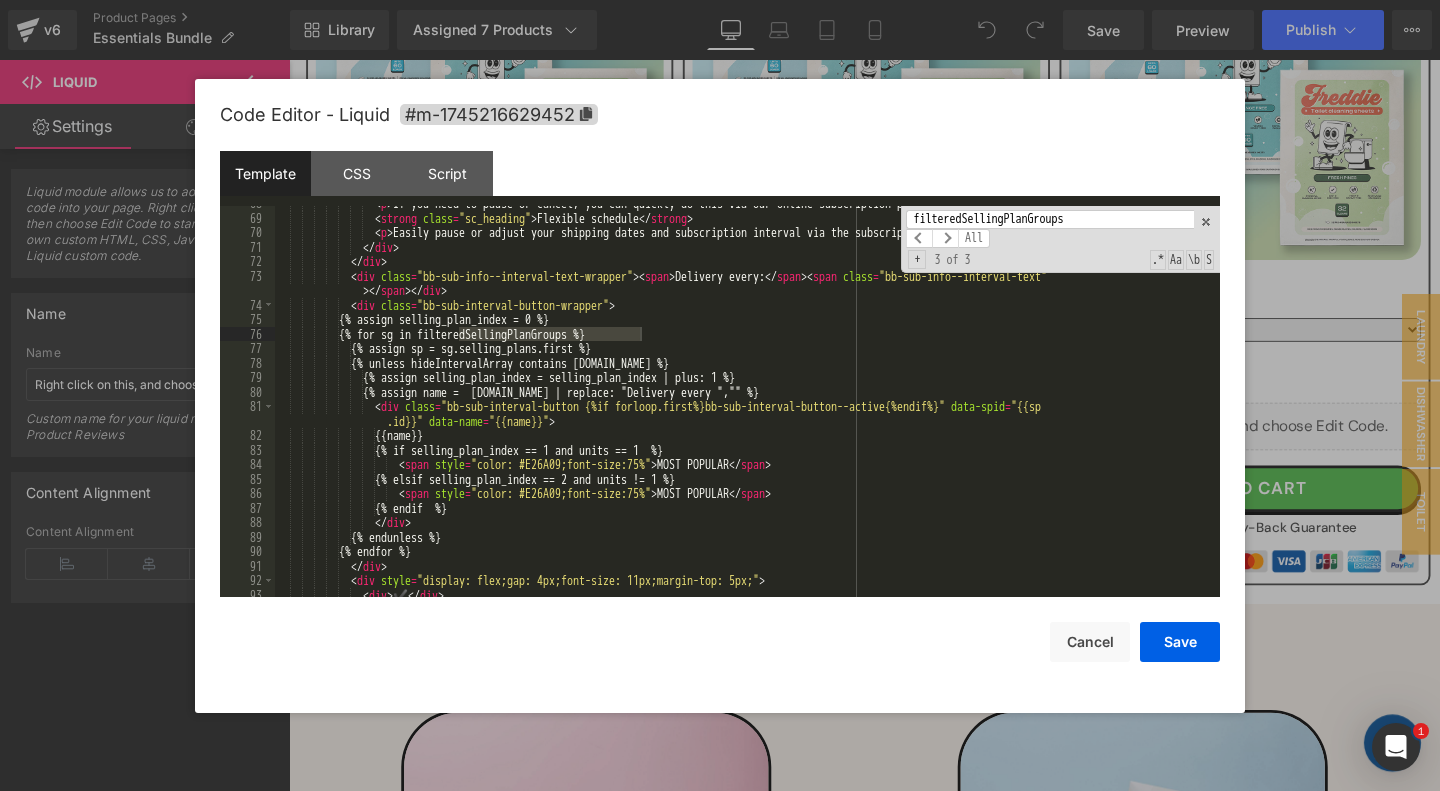 scroll, scrollTop: 1245, scrollLeft: 0, axis: vertical 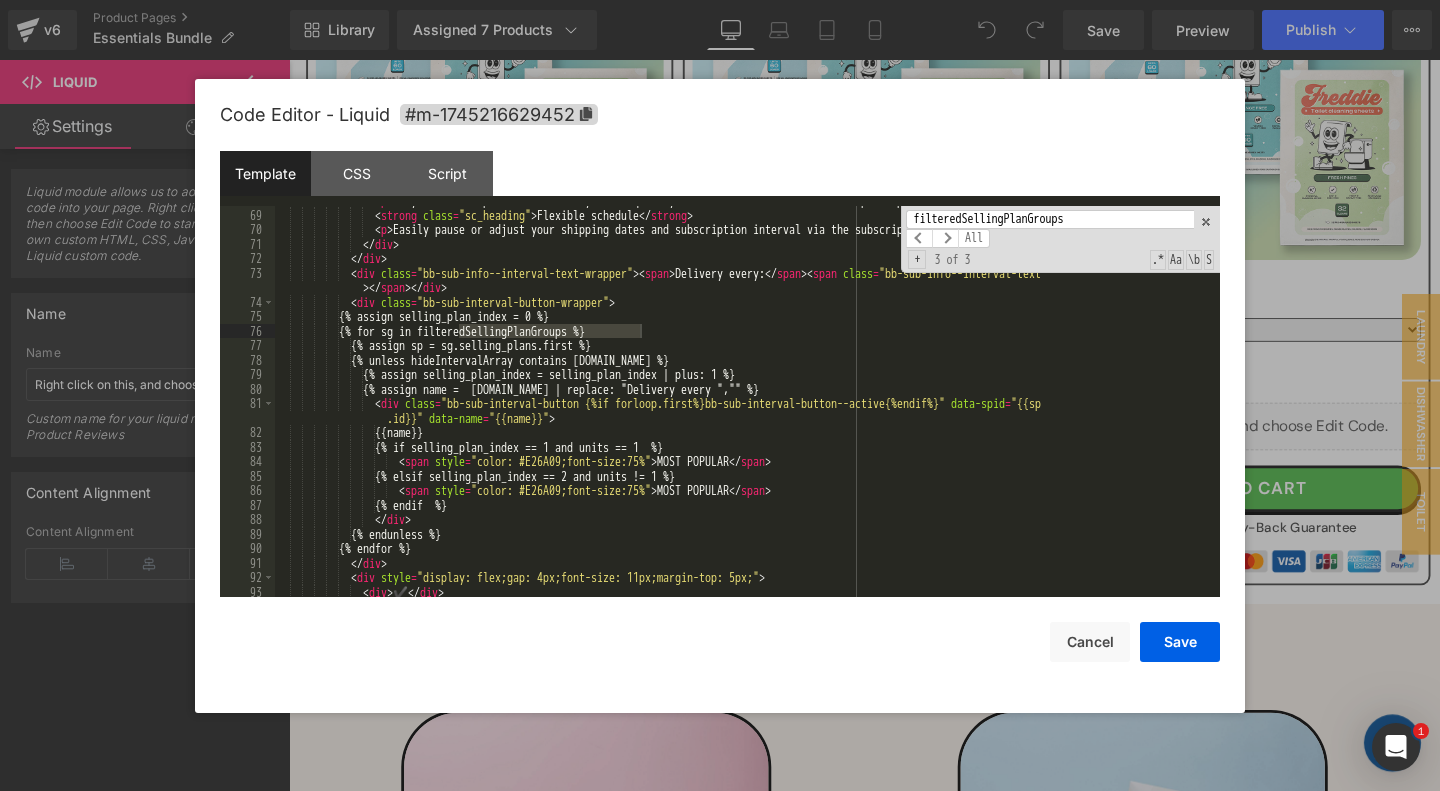 click on "< p > If you need to pause or cancel, you can quickly do this via our online subscription portal. </ p > < br >                         < strong   class = "sc_heading" > Flexible schedule </ strong >                         < p > Easily pause or adjust your shipping dates and subscription interval via the subscription portal. </ p >                      </ div >                   </ div >                   < div   class = "bb-sub-info--interval-text-wrapper" > < span > Delivery every:  </ span > < span   class = "bb-sub-info--interval-text"                > </ span > </ div >                     < div   class = "bb-sub-interval-button-wrapper" >                  {% assign selling_plan_index = 0 %}                  {% for sg in filteredSellingPlanGroups %}                     {% assign sp = sg.selling_plans.first %}                     {% unless hideIntervalArray contains [DOMAIN_NAME] %}                        {% assign selling_plan_index = selling_plan_index | plus: 1 %}" at bounding box center [747, 403] 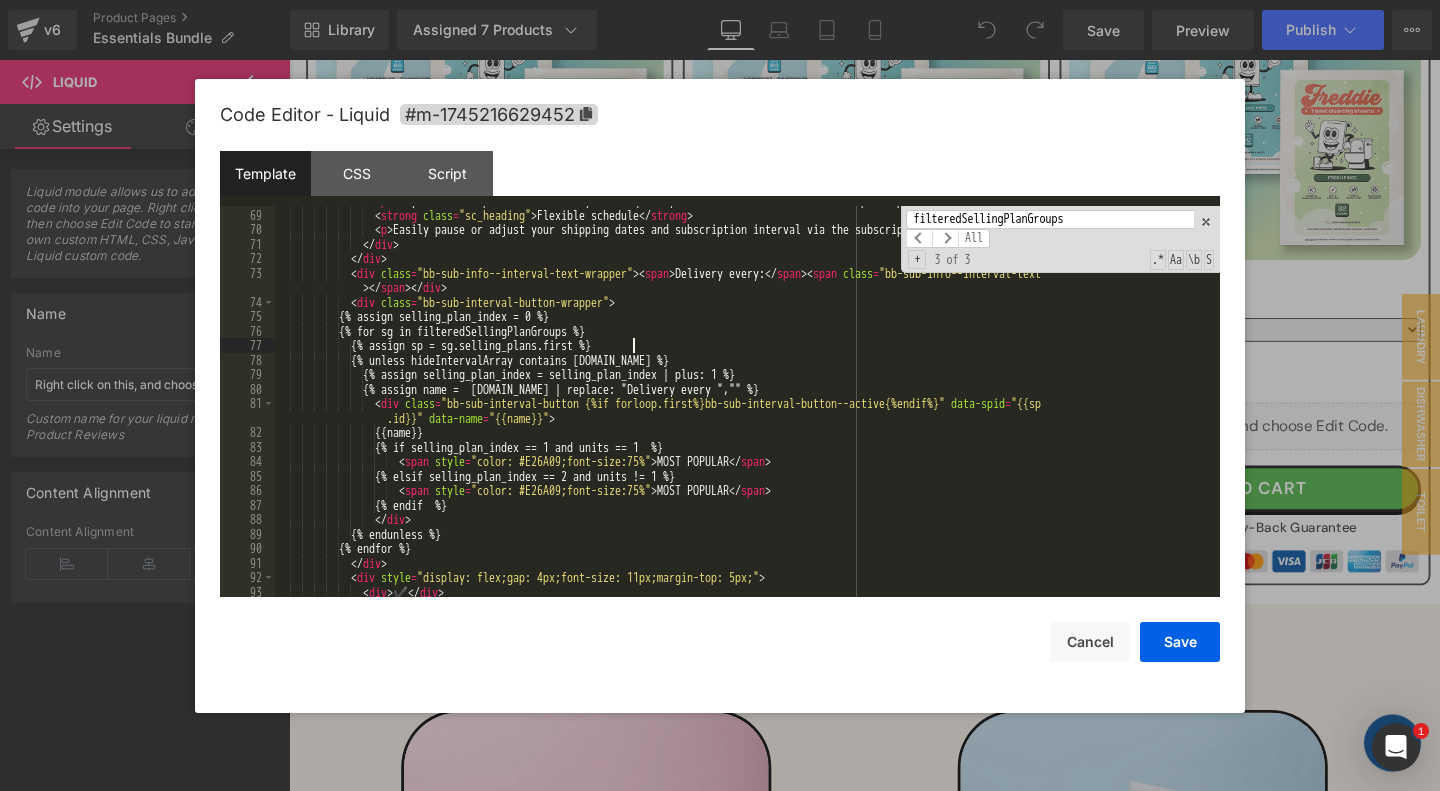 click on "< p > If you need to pause or cancel, you can quickly do this via our online subscription portal. </ p > < br >                         < strong   class = "sc_heading" > Flexible schedule </ strong >                         < p > Easily pause or adjust your shipping dates and subscription interval via the subscription portal. </ p >                      </ div >                   </ div >                   < div   class = "bb-sub-info--interval-text-wrapper" > < span > Delivery every:  </ span > < span   class = "bb-sub-info--interval-text"                > </ span > </ div >                     < div   class = "bb-sub-interval-button-wrapper" >                  {% assign selling_plan_index = 0 %}                  {% for sg in filteredSellingPlanGroups %}                     {% assign sp = sg.selling_plans.first %}                     {% unless hideIntervalArray contains [DOMAIN_NAME] %}                        {% assign selling_plan_index = selling_plan_index | plus: 1 %}" at bounding box center [747, 403] 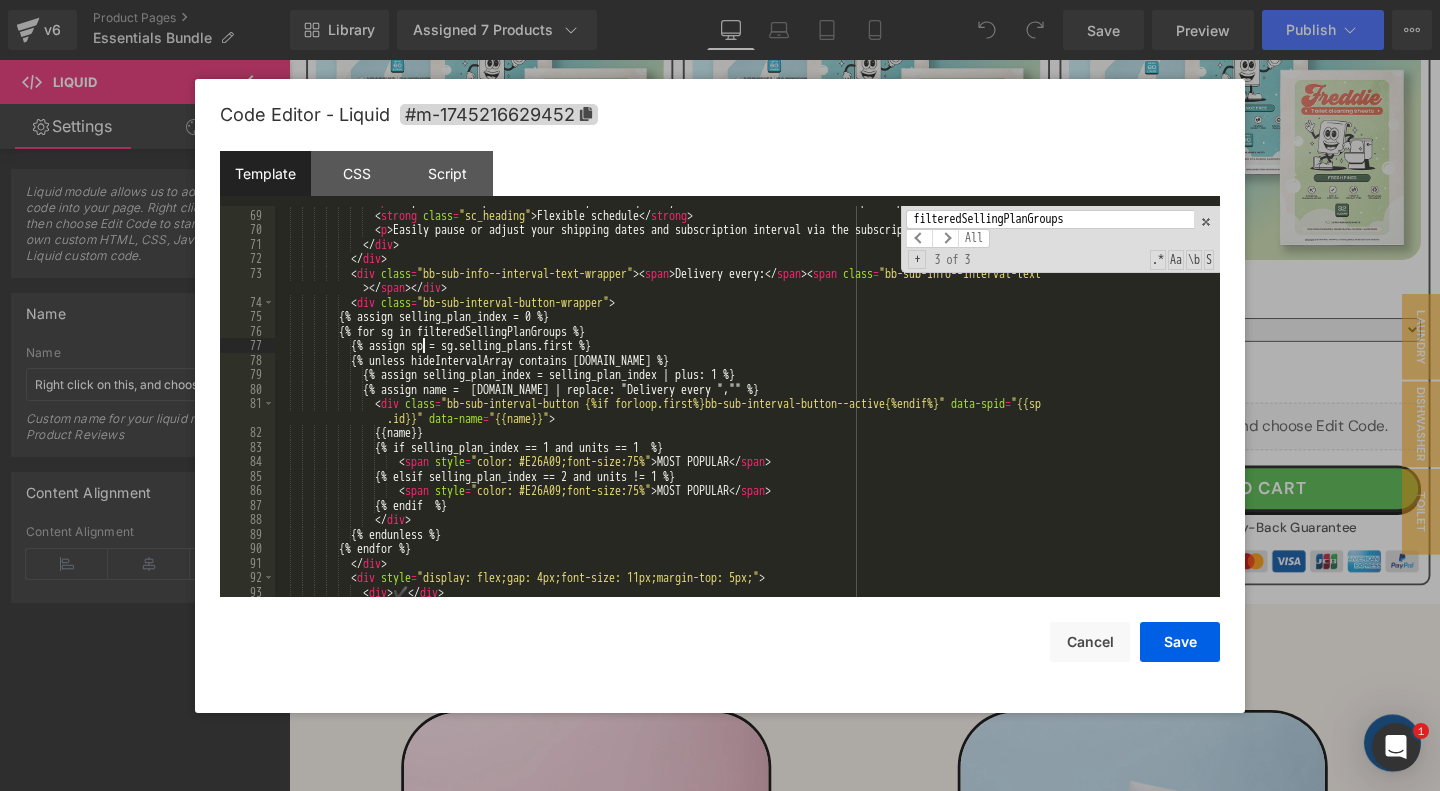 click on "< p > If you need to pause or cancel, you can quickly do this via our online subscription portal. </ p > < br >                         < strong   class = "sc_heading" > Flexible schedule </ strong >                         < p > Easily pause or adjust your shipping dates and subscription interval via the subscription portal. </ p >                      </ div >                   </ div >                   < div   class = "bb-sub-info--interval-text-wrapper" > < span > Delivery every:  </ span > < span   class = "bb-sub-info--interval-text"                > </ span > </ div >                     < div   class = "bb-sub-interval-button-wrapper" >                  {% assign selling_plan_index = 0 %}                  {% for sg in filteredSellingPlanGroups %}                     {% assign sp = sg.selling_plans.first %}                     {% unless hideIntervalArray contains [DOMAIN_NAME] %}                        {% assign selling_plan_index = selling_plan_index | plus: 1 %}" at bounding box center (747, 403) 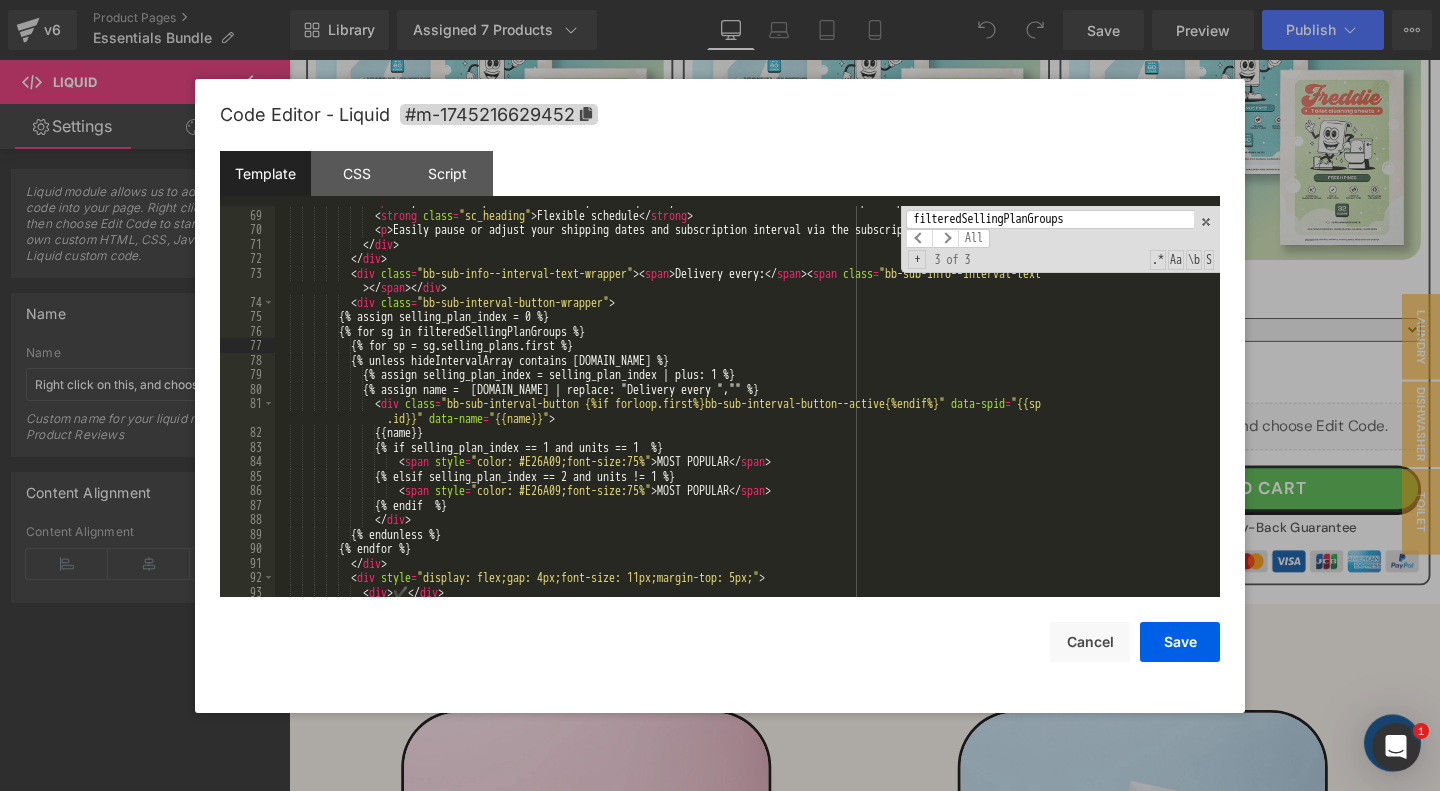 click on "< p > If you need to pause or cancel, you can quickly do this via our online subscription portal. </ p > < br >                         < strong   class = "sc_heading" > Flexible schedule </ strong >                         < p > Easily pause or adjust your shipping dates and subscription interval via the subscription portal. </ p >                      </ div >                   </ div >                   < div   class = "bb-sub-info--interval-text-wrapper" > < span > Delivery every:  </ span > < span   class = "bb-sub-info--interval-text"                > </ span > </ div >                     < div   class = "bb-sub-interval-button-wrapper" >                  {% assign selling_plan_index = 0 %}                  {% for sg in filteredSellingPlanGroups %}                     {% for sp = sg.selling_plans.first %}                     {% unless hideIntervalArray contains [DOMAIN_NAME] %}                        {% assign selling_plan_index = selling_plan_index | plus: 1 %}" at bounding box center [747, 403] 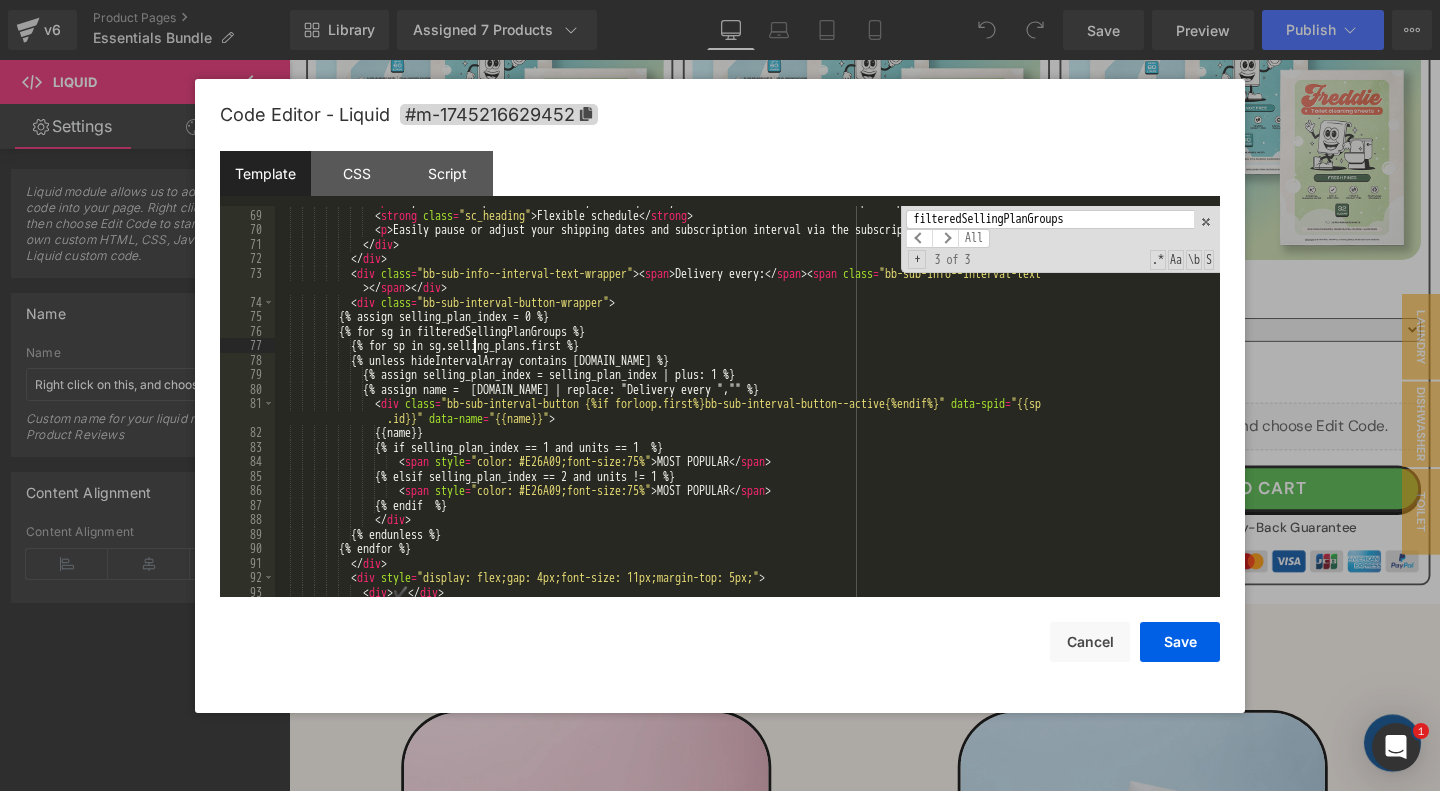 click on "< p > If you need to pause or cancel, you can quickly do this via our online subscription portal. </ p > < br >                         < strong   class = "sc_heading" > Flexible schedule </ strong >                         < p > Easily pause or adjust your shipping dates and subscription interval via the subscription portal. </ p >                      </ div >                   </ div >                   < div   class = "bb-sub-info--interval-text-wrapper" > < span > Delivery every:  </ span > < span   class = "bb-sub-info--interval-text"                > </ span > </ div >                     < div   class = "bb-sub-interval-button-wrapper" >                  {% assign selling_plan_index = 0 %}                  {% for sg in filteredSellingPlanGroups %}                     {% for sp in sg.selling_plans.first %}                     {% unless hideIntervalArray contains [DOMAIN_NAME] %}                        {% assign selling_plan_index = selling_plan_index | plus: 1 %}       <" at bounding box center (747, 403) 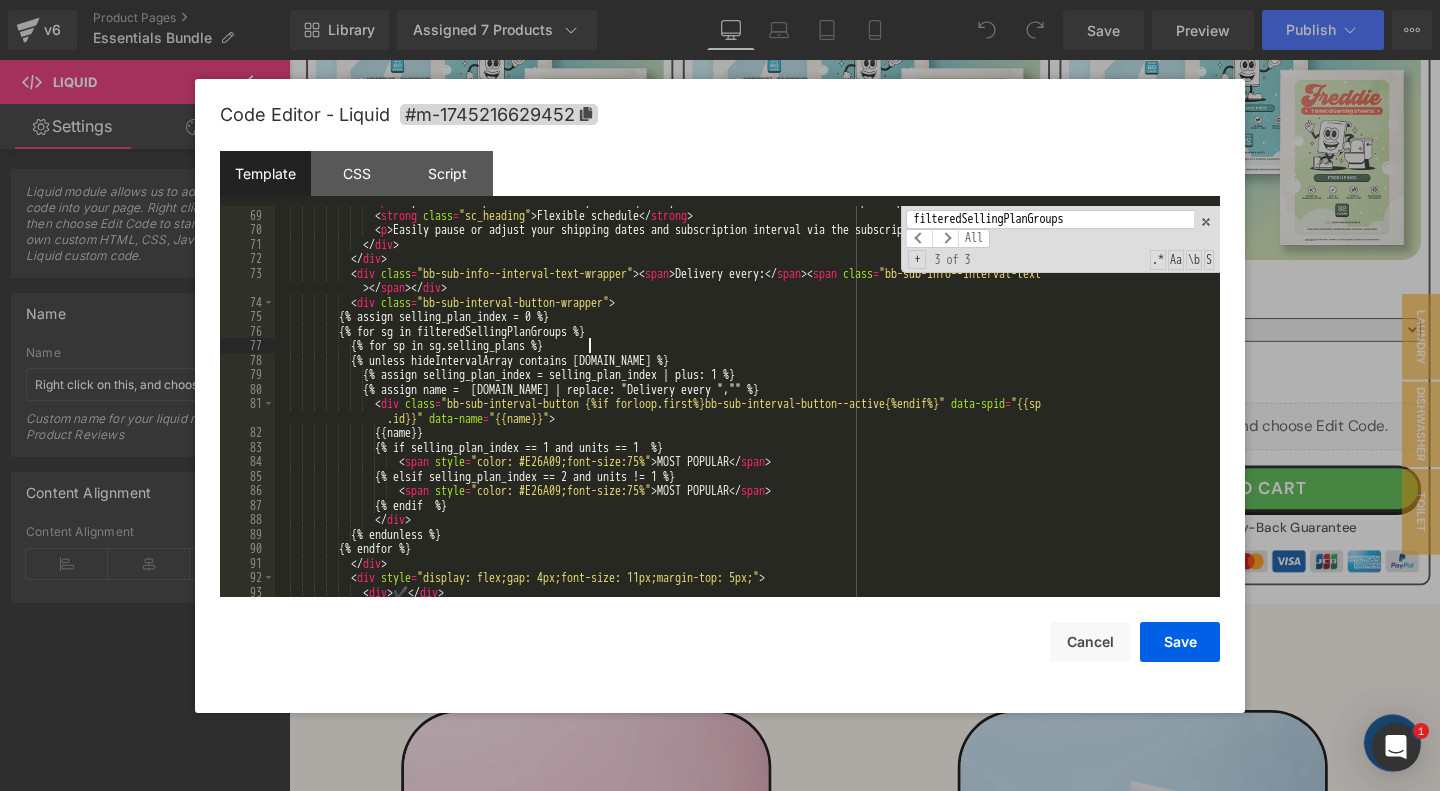 click on "< p > If you need to pause or cancel, you can quickly do this via our online subscription portal. </ p > < br >                         < strong   class = "sc_heading" > Flexible schedule </ strong >                         < p > Easily pause or adjust your shipping dates and subscription interval via the subscription portal. </ p >                      </ div >                   </ div >                   < div   class = "bb-sub-info--interval-text-wrapper" > < span > Delivery every:  </ span > < span   class = "bb-sub-info--interval-text"                > </ span > </ div >                     < div   class = "bb-sub-interval-button-wrapper" >                  {% assign selling_plan_index = 0 %}                  {% for sg in filteredSellingPlanGroups %}                     {% for sp in sg.selling_plans %}                     {% unless hideIntervalArray contains [DOMAIN_NAME] %}                        {% assign selling_plan_index = selling_plan_index | plus: 1 %}             <" at bounding box center (747, 403) 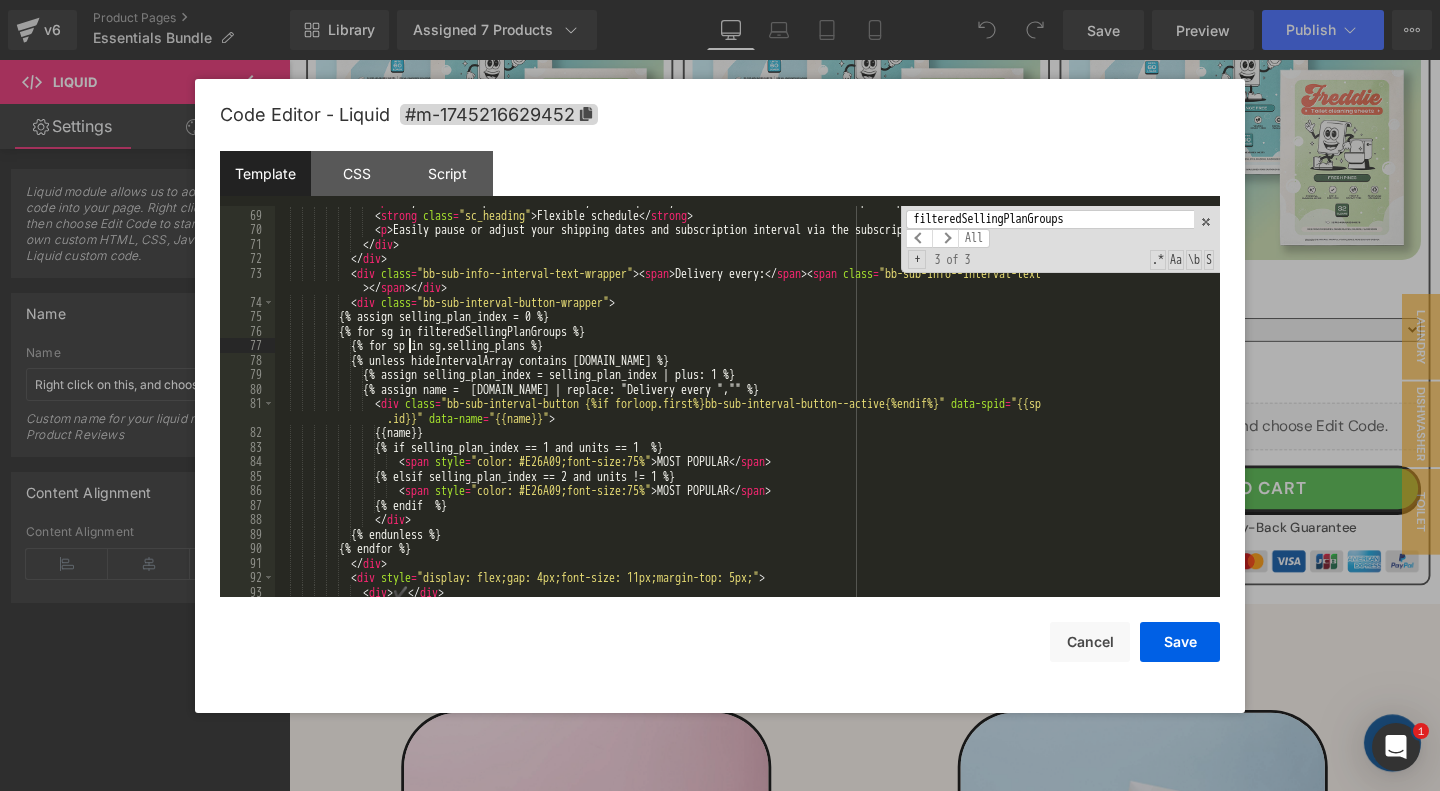 click on "< p > If you need to pause or cancel, you can quickly do this via our online subscription portal. </ p > < br >                         < strong   class = "sc_heading" > Flexible schedule </ strong >                         < p > Easily pause or adjust your shipping dates and subscription interval via the subscription portal. </ p >                      </ div >                   </ div >                   < div   class = "bb-sub-info--interval-text-wrapper" > < span > Delivery every:  </ span > < span   class = "bb-sub-info--interval-text"                > </ span > </ div >                     < div   class = "bb-sub-interval-button-wrapper" >                  {% assign selling_plan_index = 0 %}                  {% for sg in filteredSellingPlanGroups %}                     {% for sp in sg.selling_plans %}                     {% unless hideIntervalArray contains [DOMAIN_NAME] %}                        {% assign selling_plan_index = selling_plan_index | plus: 1 %}             <" at bounding box center [747, 403] 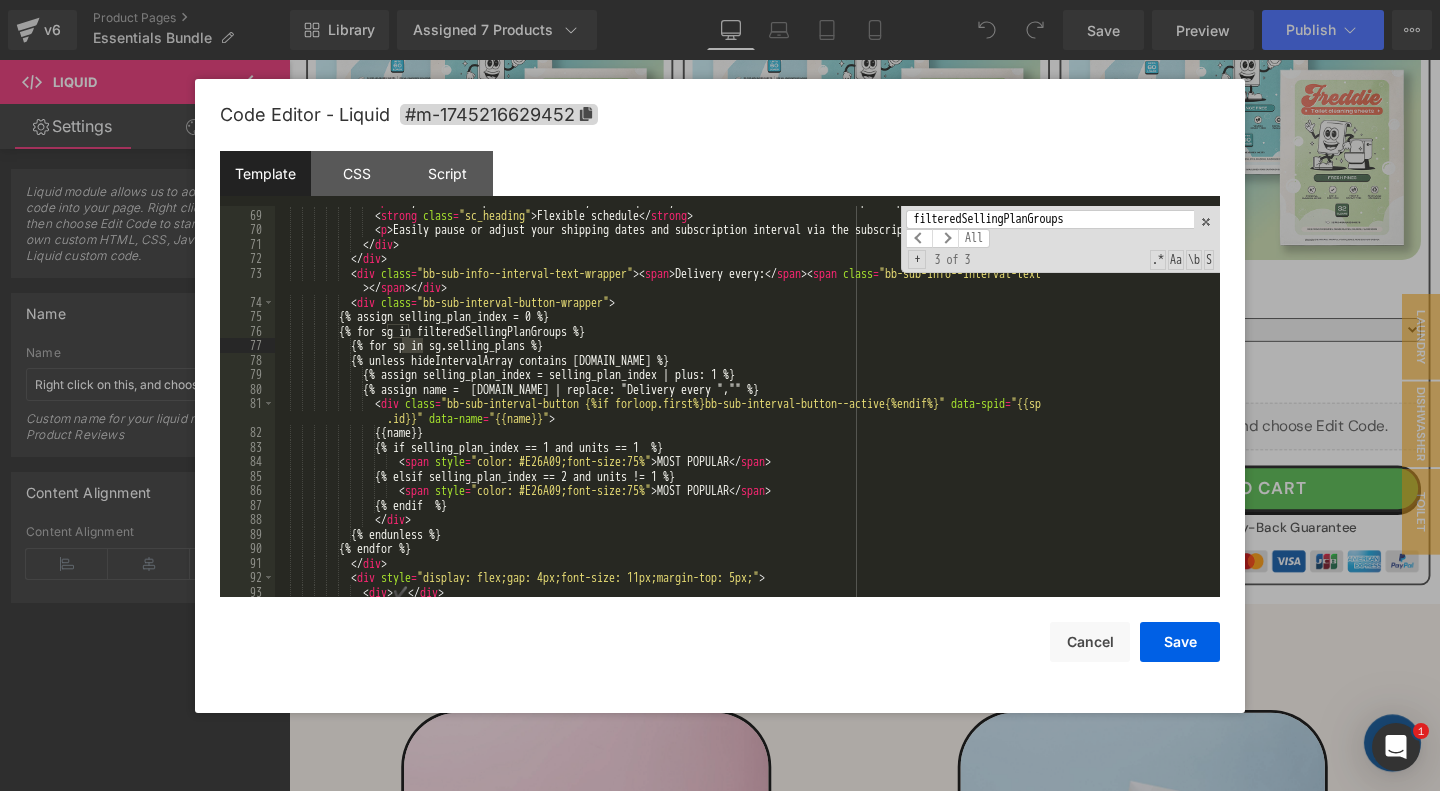 click on "< p > If you need to pause or cancel, you can quickly do this via our online subscription portal. </ p > < br >                         < strong   class = "sc_heading" > Flexible schedule </ strong >                         < p > Easily pause or adjust your shipping dates and subscription interval via the subscription portal. </ p >                      </ div >                   </ div >                   < div   class = "bb-sub-info--interval-text-wrapper" > < span > Delivery every:  </ span > < span   class = "bb-sub-info--interval-text"                > </ span > </ div >                     < div   class = "bb-sub-interval-button-wrapper" >                  {% assign selling_plan_index = 0 %}                  {% for sg in filteredSellingPlanGroups %}                     {% for sp in sg.selling_plans %}                     {% unless hideIntervalArray contains [DOMAIN_NAME] %}                        {% assign selling_plan_index = selling_plan_index | plus: 1 %}             <" at bounding box center [747, 403] 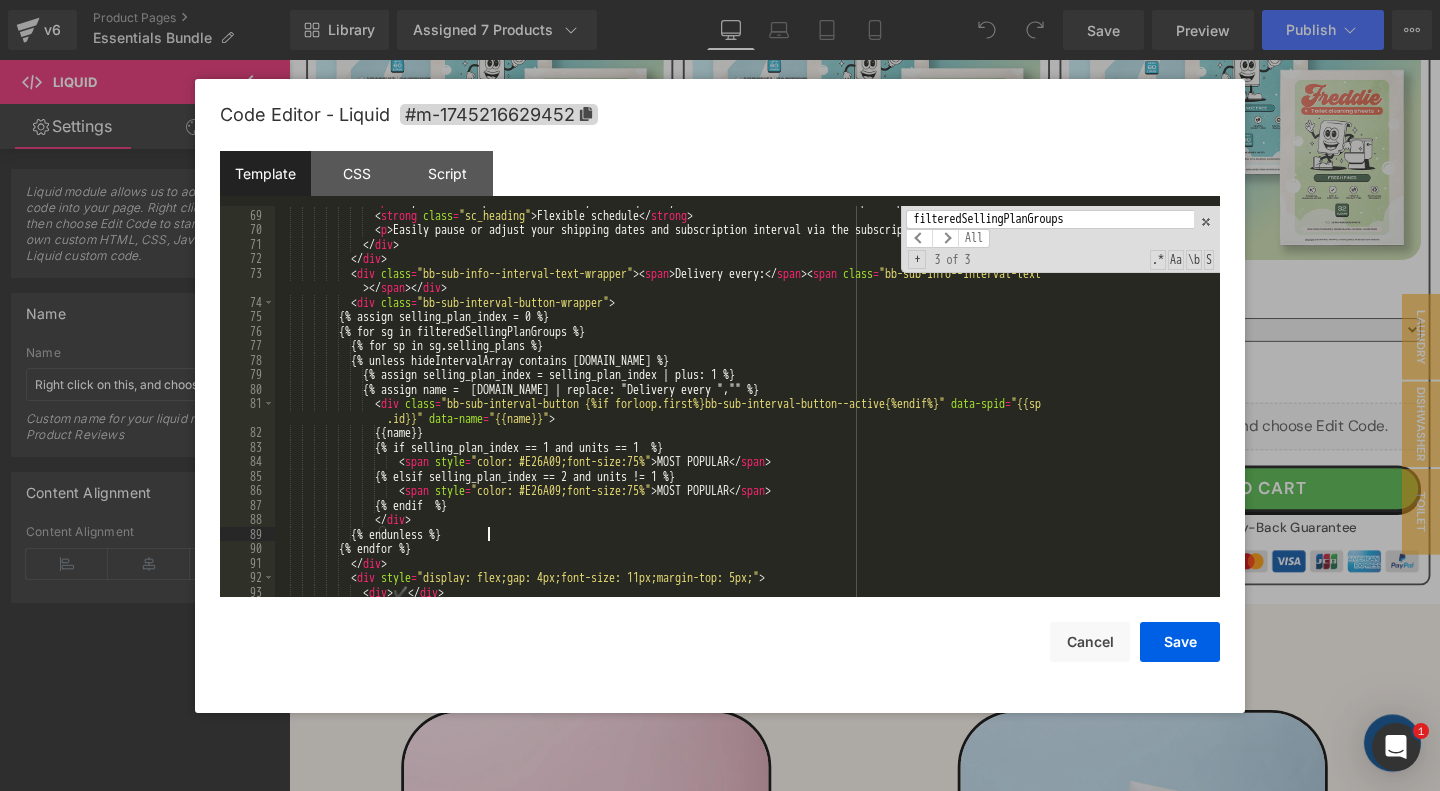 type 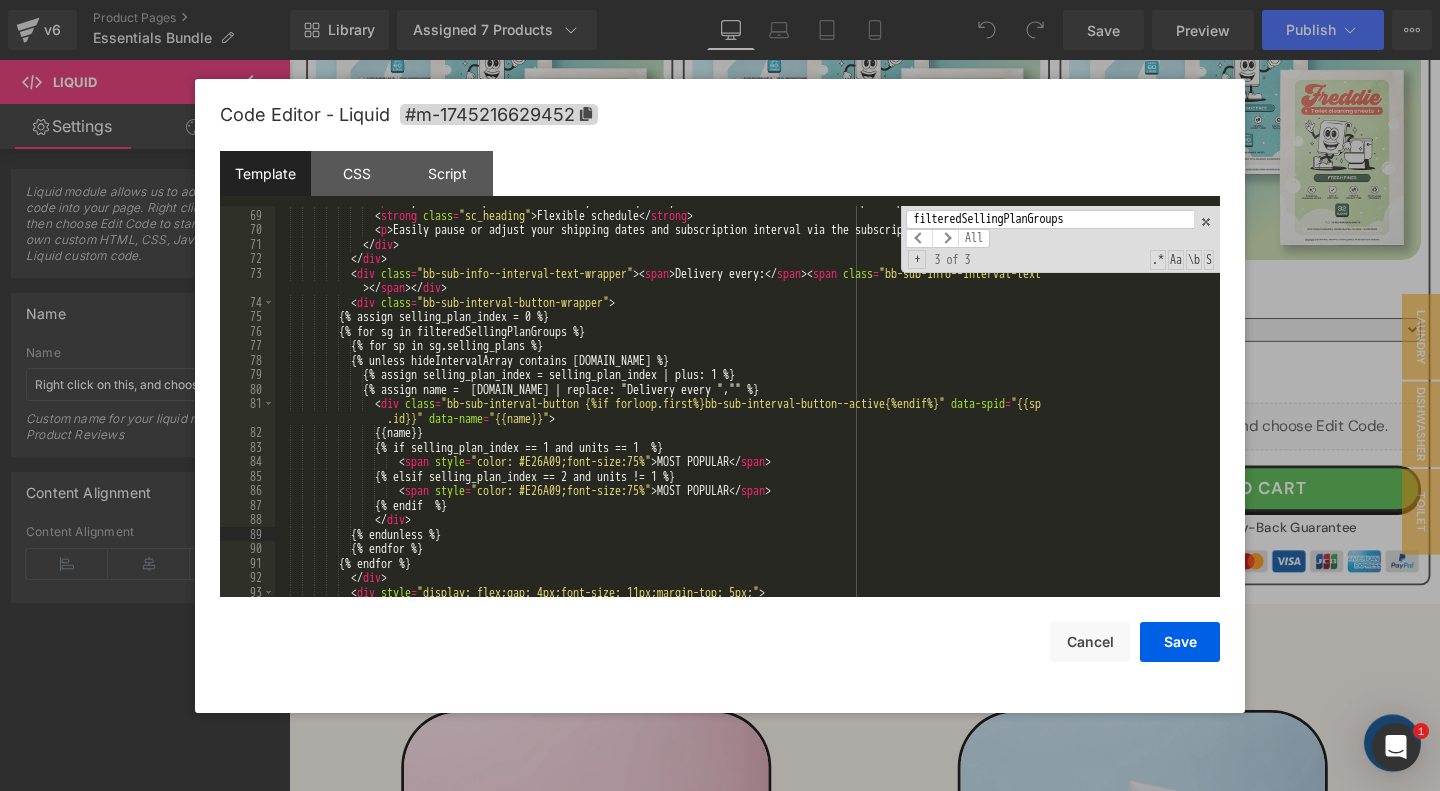 click on "< p > If you need to pause or cancel, you can quickly do this via our online subscription portal. </ p > < br >                         < strong   class = "sc_heading" > Flexible schedule </ strong >                         < p > Easily pause or adjust your shipping dates and subscription interval via the subscription portal. </ p >                      </ div >                   </ div >                   < div   class = "bb-sub-info--interval-text-wrapper" > < span > Delivery every:  </ span > < span   class = "bb-sub-info--interval-text"                > </ span > </ div >                     < div   class = "bb-sub-interval-button-wrapper" >                  {% assign selling_plan_index = 0 %}                  {% for sg in filteredSellingPlanGroups %}                     {% for sp in sg.selling_plans %}                     {% unless hideIntervalArray contains [DOMAIN_NAME] %}                        {% assign selling_plan_index = selling_plan_index | plus: 1 %}             <" at bounding box center [747, 403] 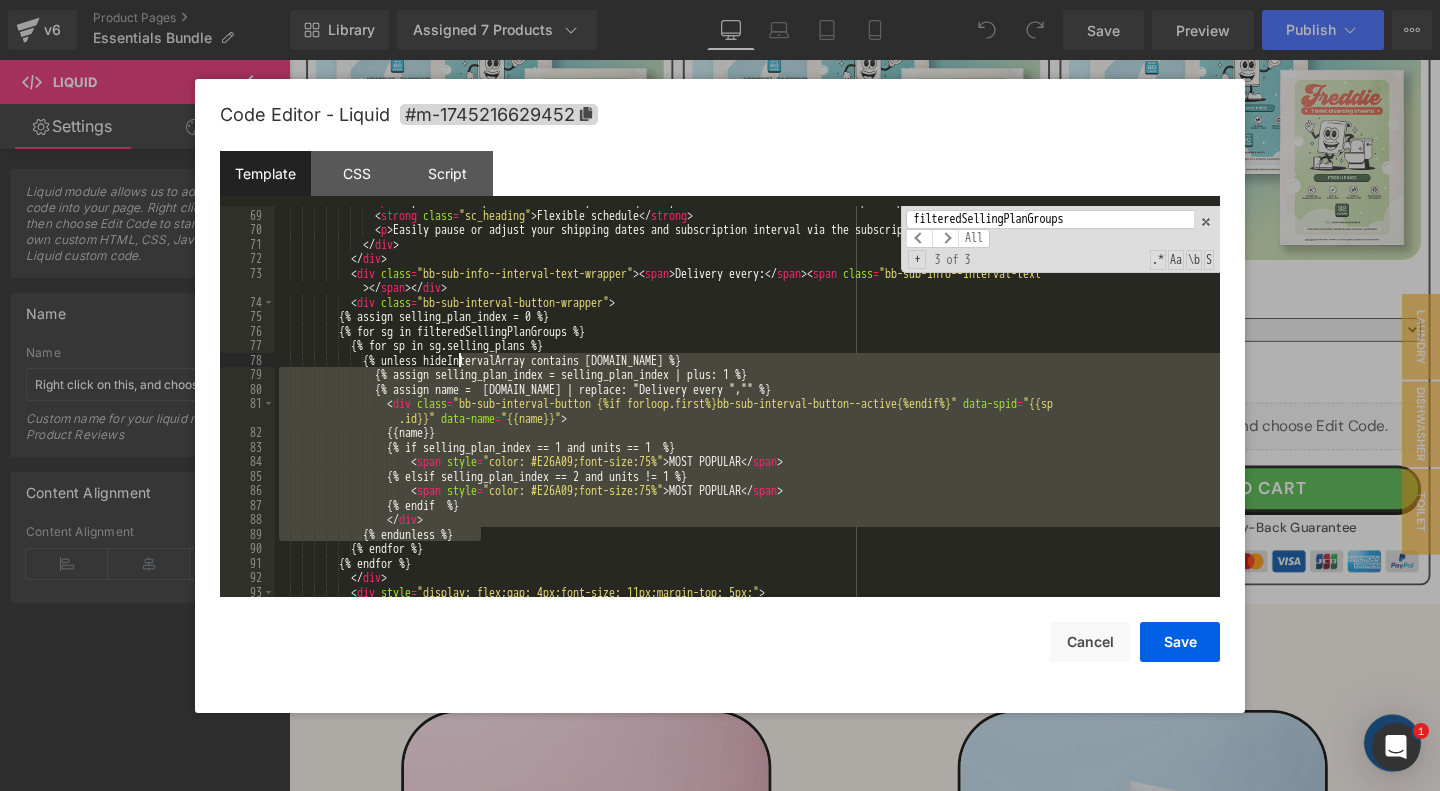 click on "< p > If you need to pause or cancel, you can quickly do this via our online subscription portal. </ p > < br >                         < strong   class = "sc_heading" > Flexible schedule </ strong >                         < p > Easily pause or adjust your shipping dates and subscription interval via the subscription portal. </ p >                      </ div >                   </ div >                   < div   class = "bb-sub-info--interval-text-wrapper" > < span > Delivery every:  </ span > < span   class = "bb-sub-info--interval-text"                > </ span > </ div >                     < div   class = "bb-sub-interval-button-wrapper" >                  {% assign selling_plan_index = 0 %}                  {% for sg in filteredSellingPlanGroups %}                     {% for sp in sg.selling_plans %}                        {% unless hideIntervalArray contains [DOMAIN_NAME] %}                           {% assign selling_plan_index = selling_plan_index | plus: 1 %}       <" at bounding box center [747, 403] 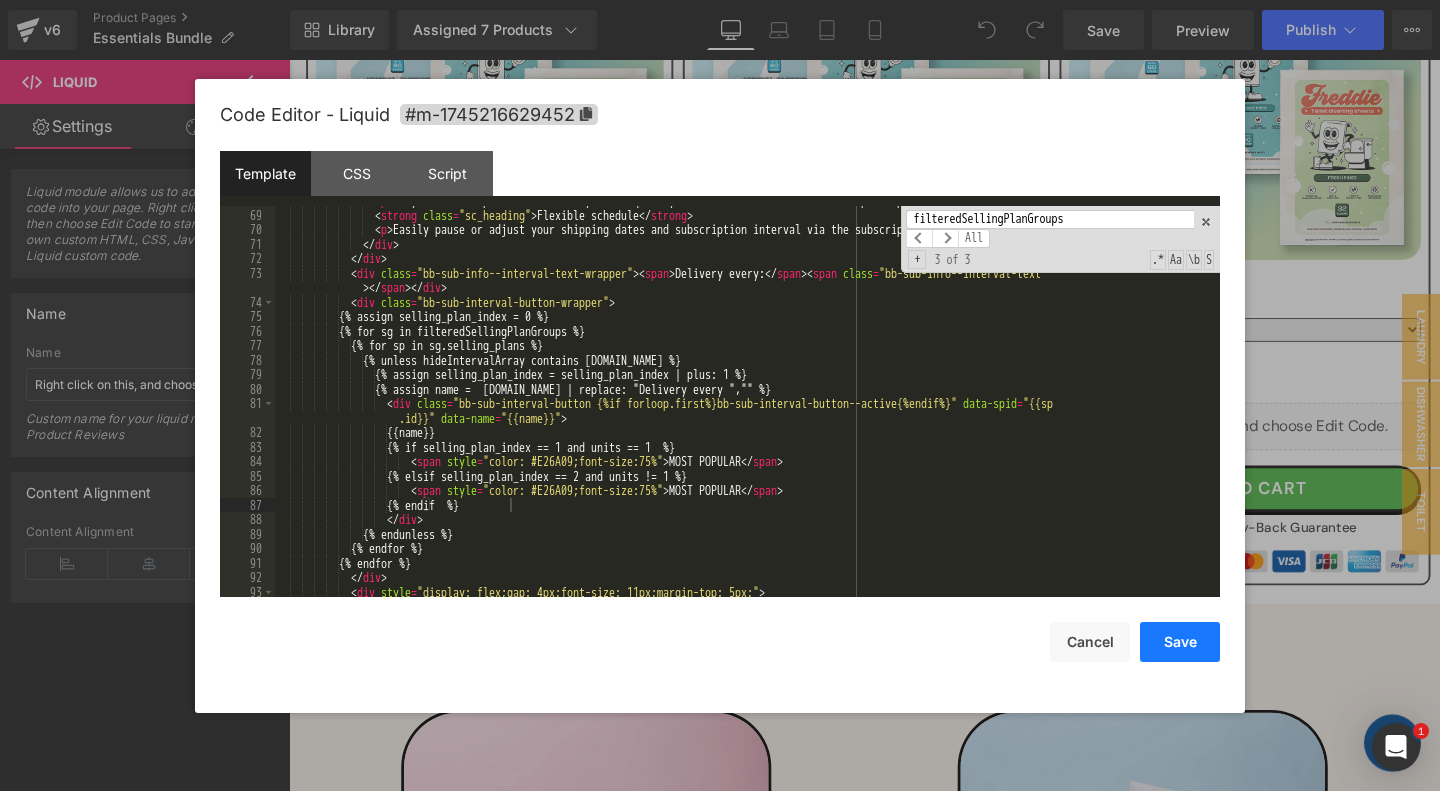 click on "Save" at bounding box center [1180, 642] 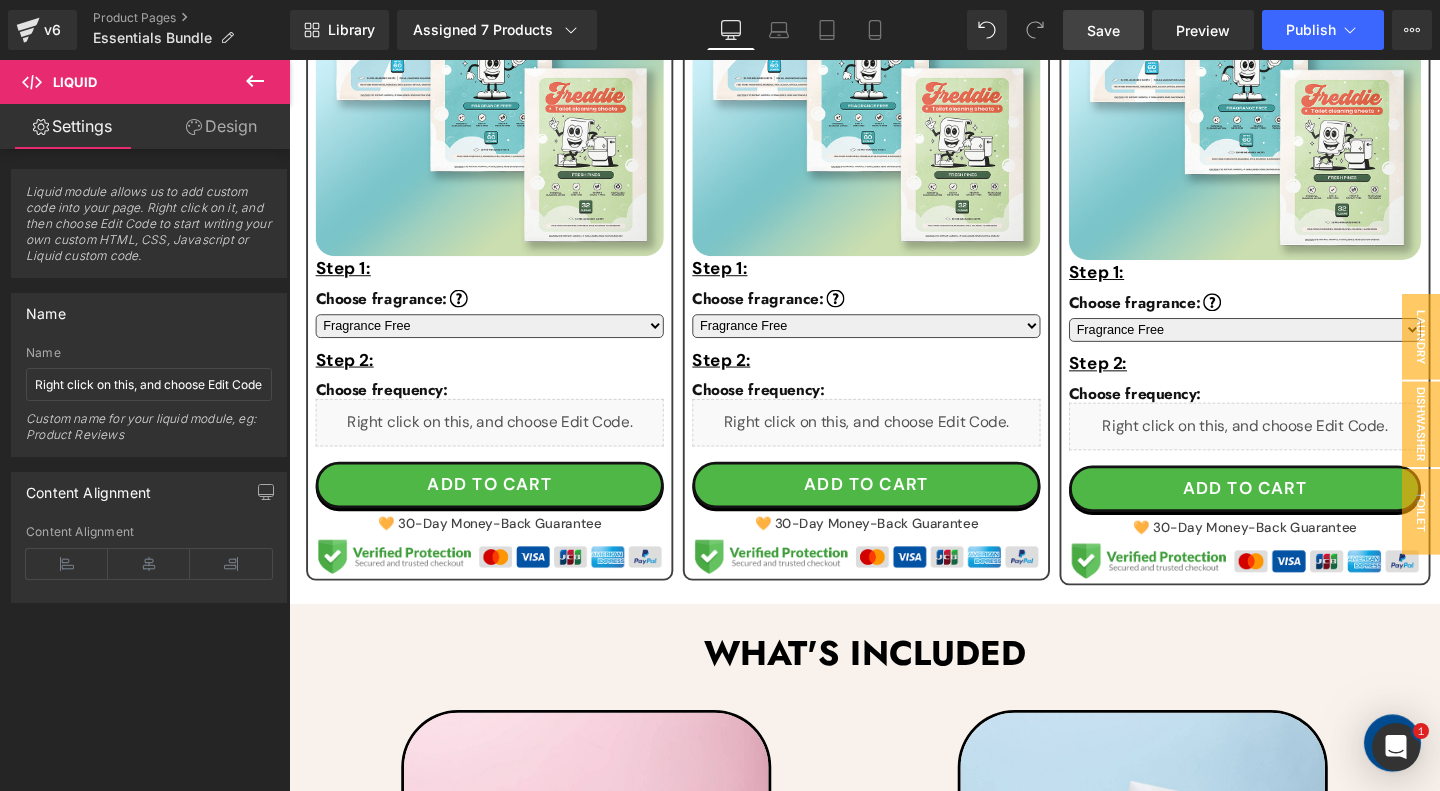 click on "Save" at bounding box center [1103, 30] 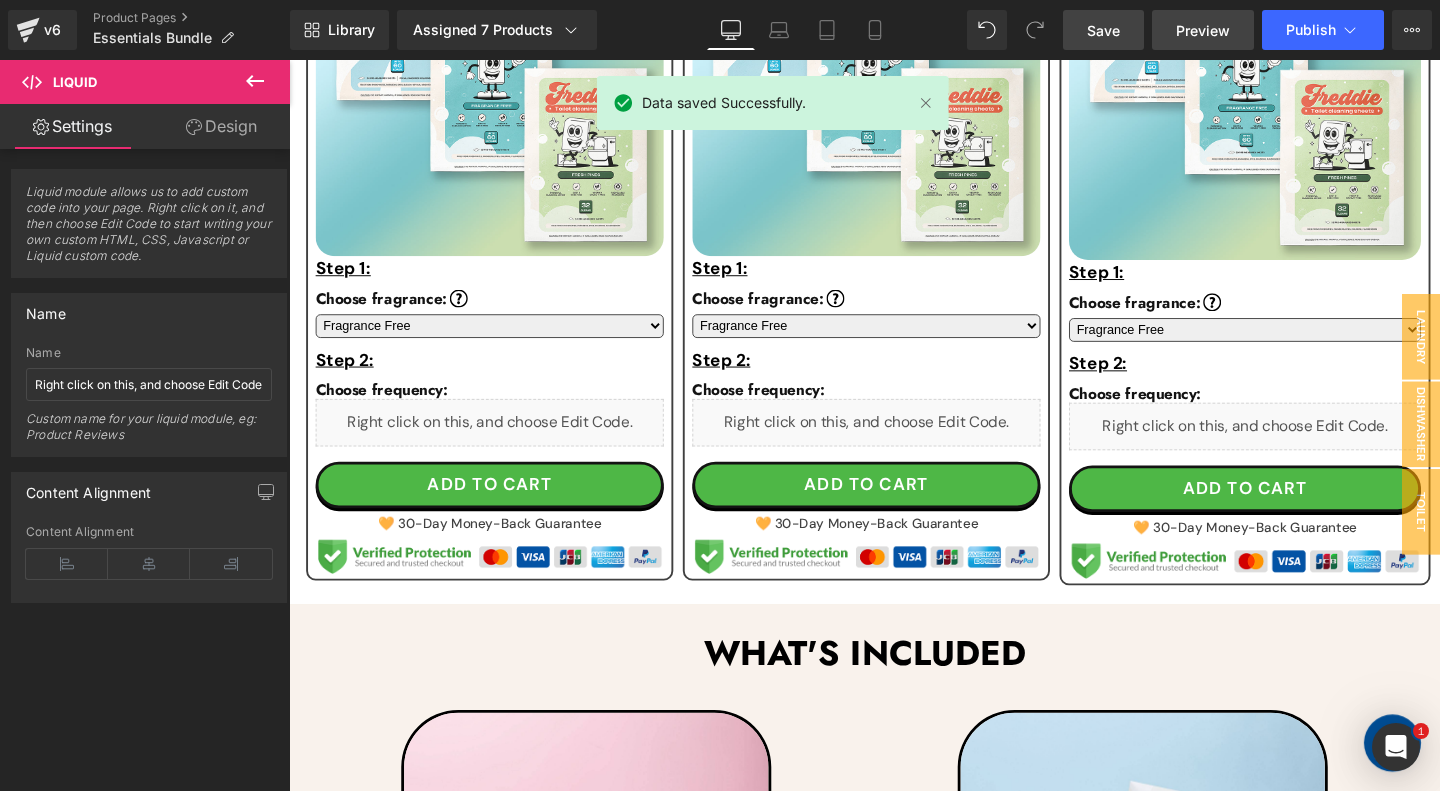 click on "Preview" at bounding box center [1203, 30] 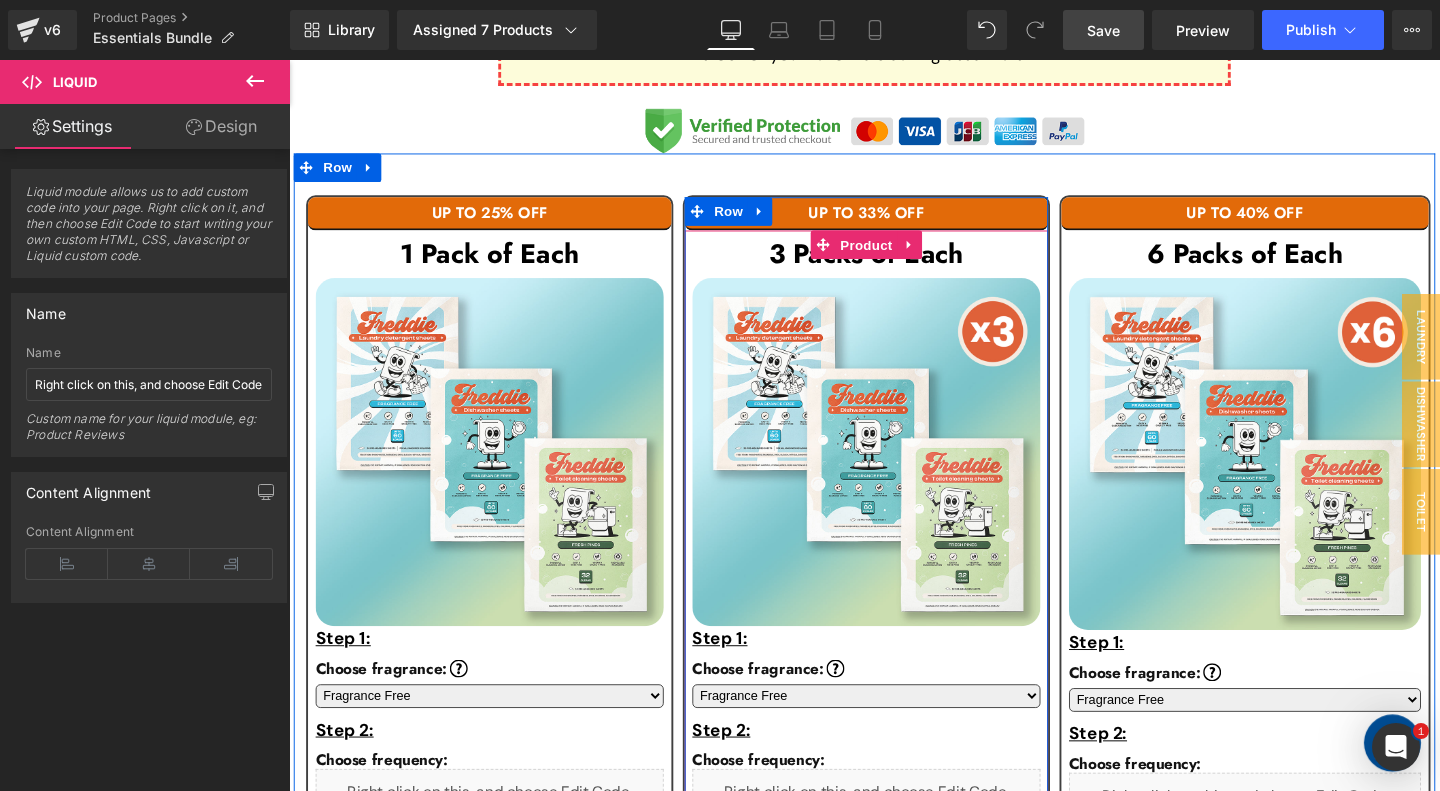 scroll, scrollTop: 1084, scrollLeft: 0, axis: vertical 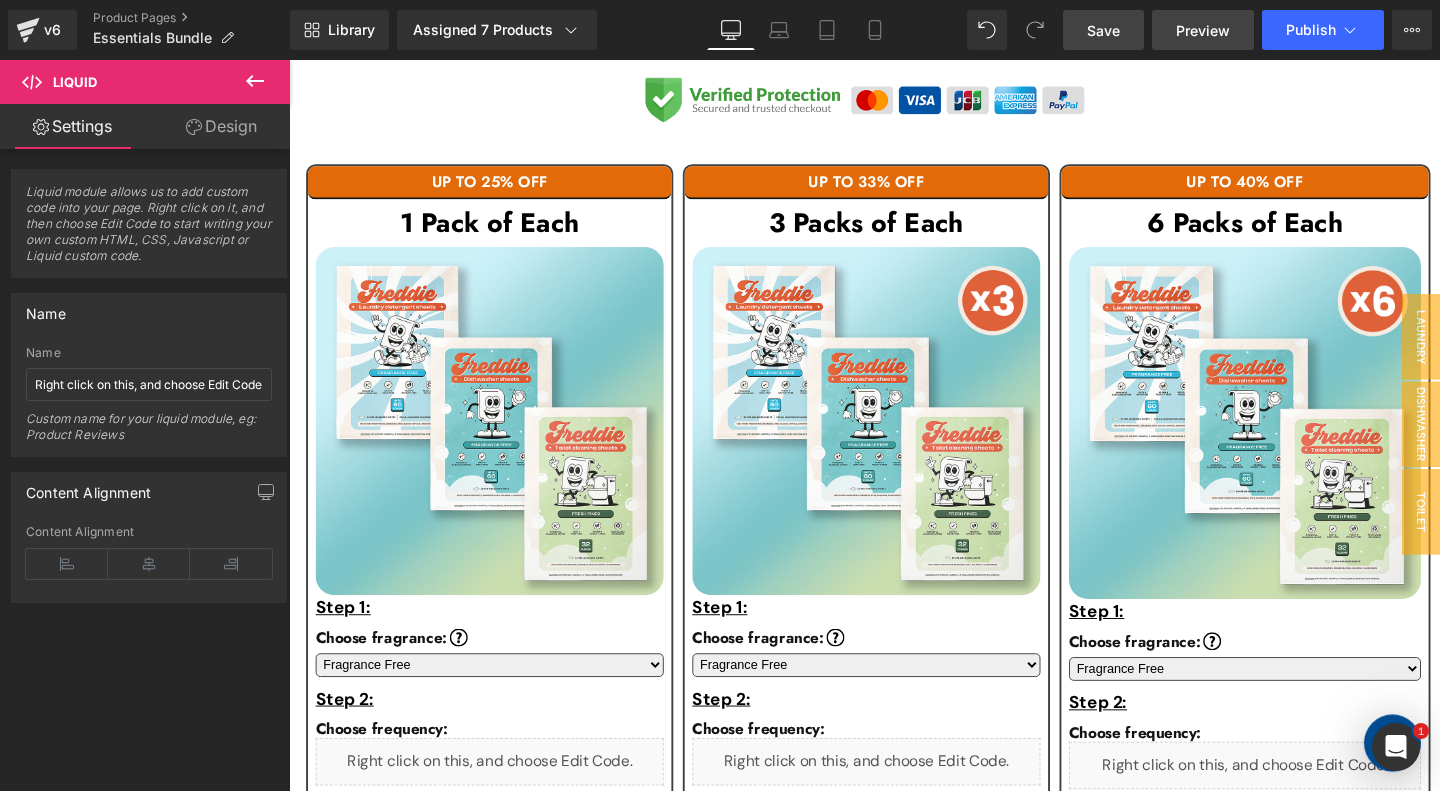 click on "Preview" at bounding box center [1203, 30] 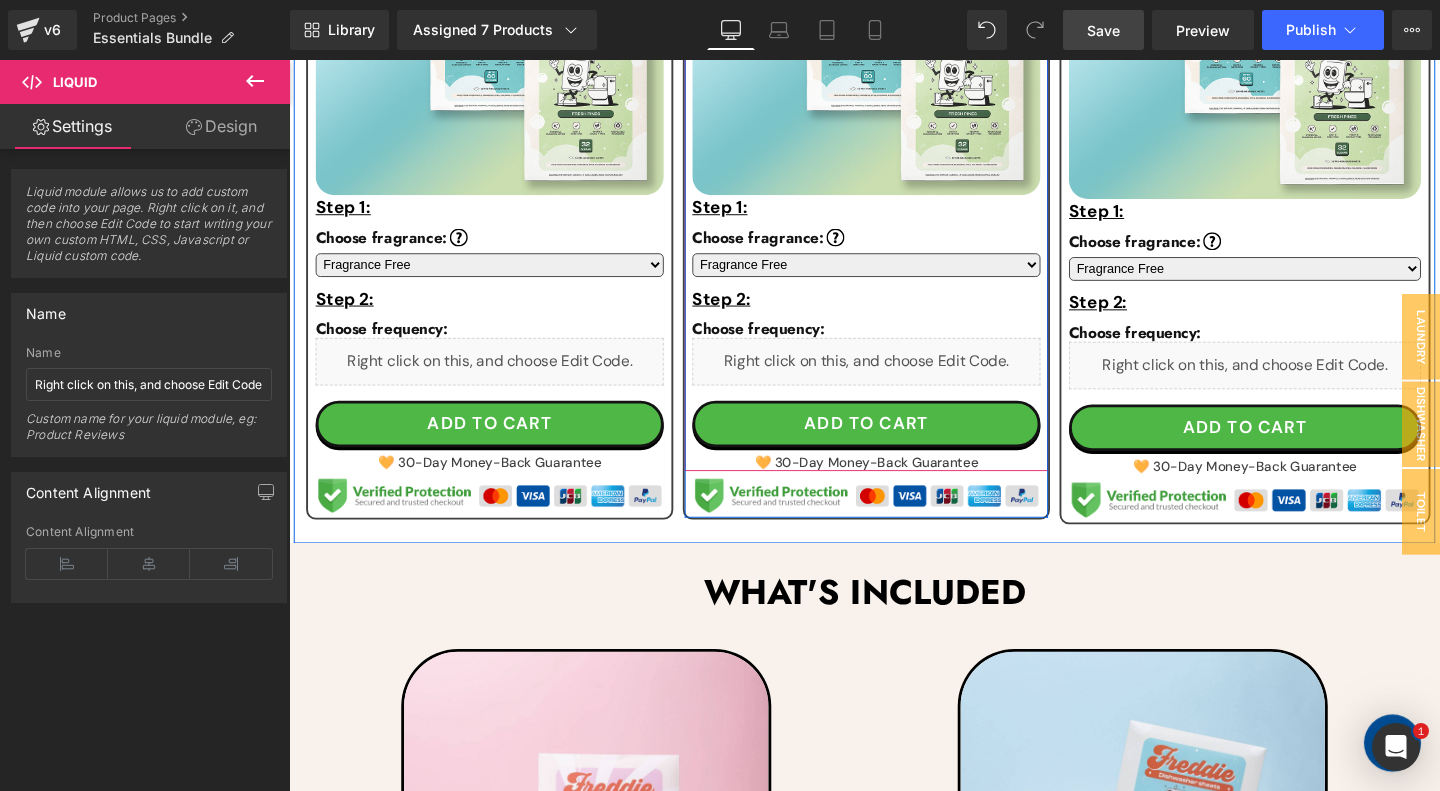 scroll, scrollTop: 1544, scrollLeft: 0, axis: vertical 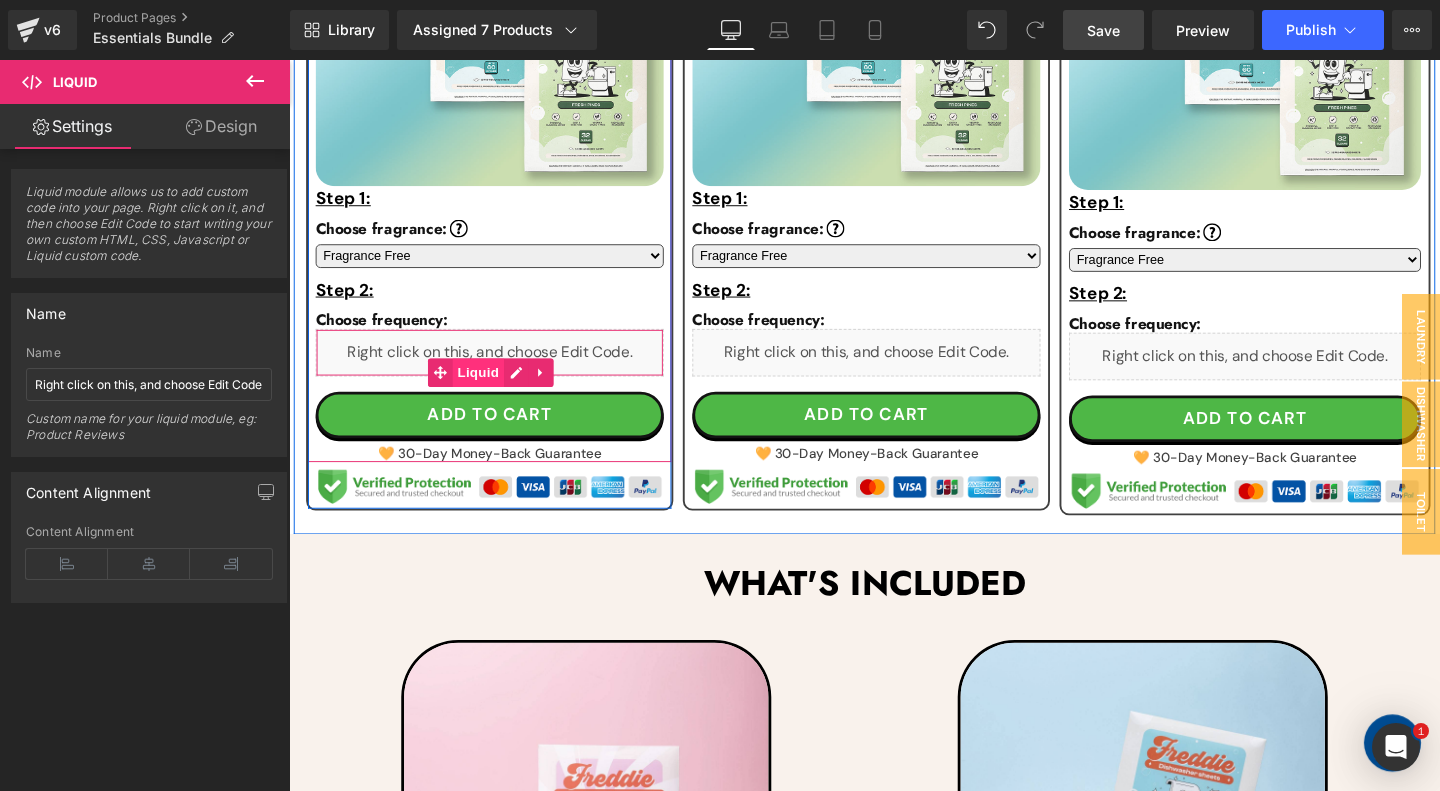 click on "Liquid" at bounding box center [488, 389] 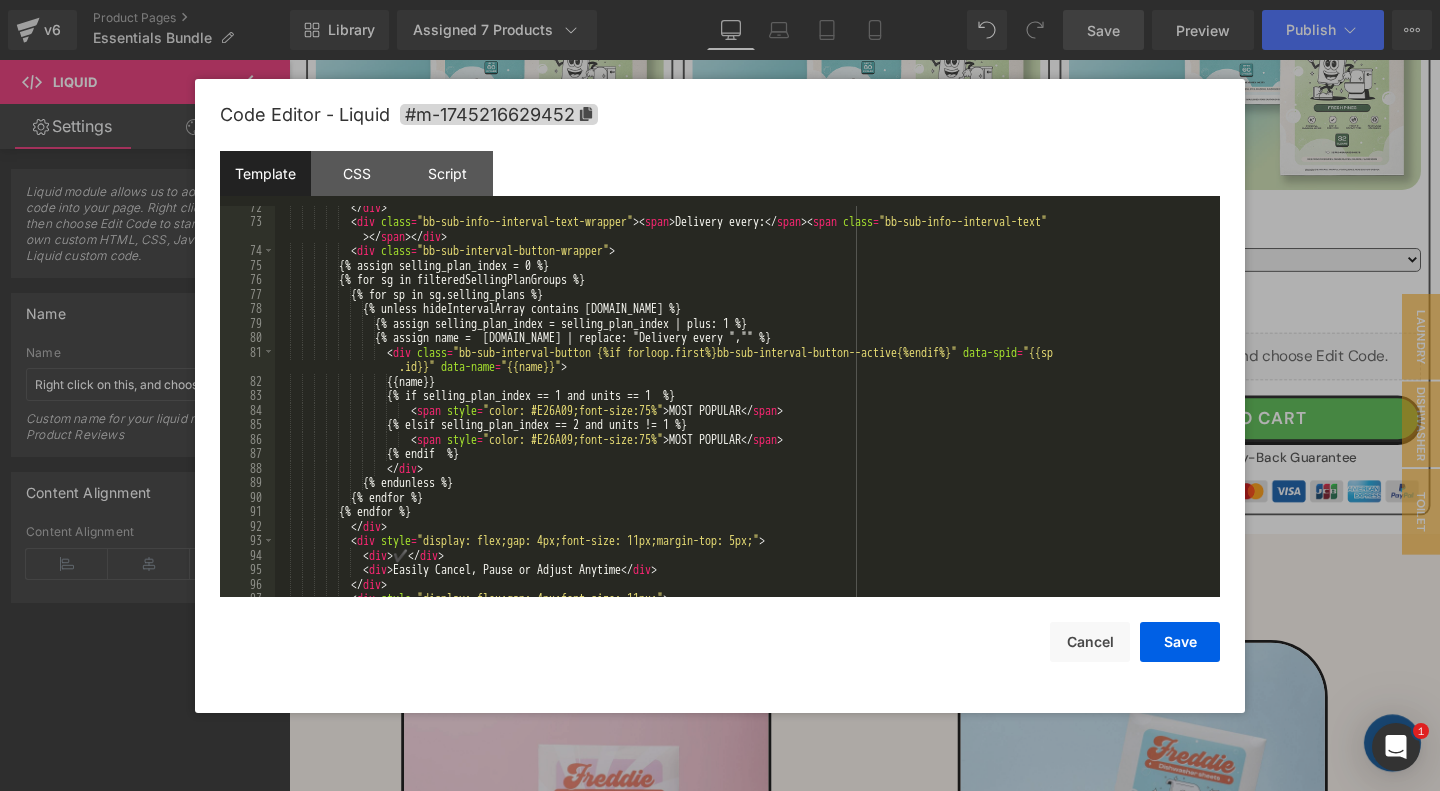 scroll, scrollTop: 1296, scrollLeft: 0, axis: vertical 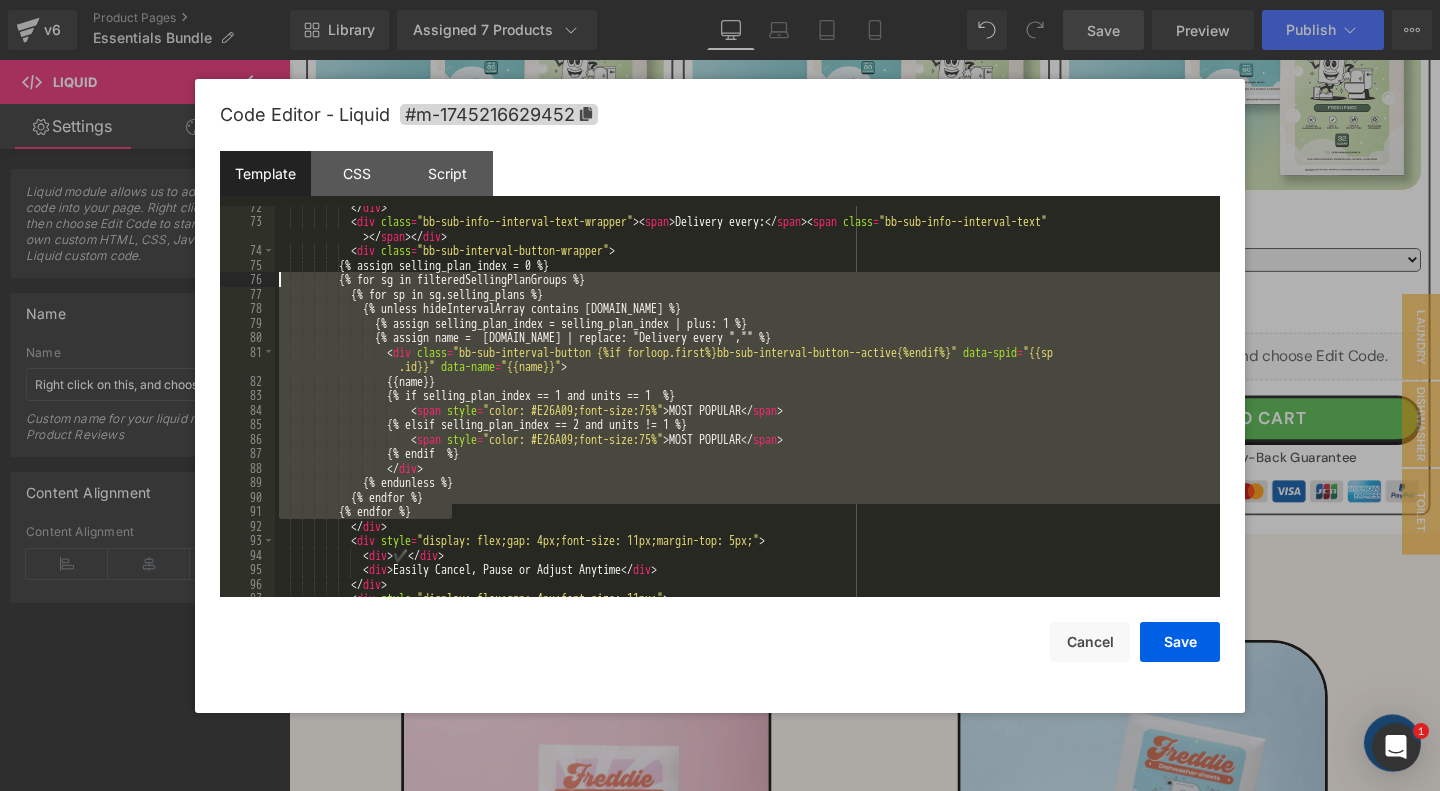 drag, startPoint x: 472, startPoint y: 511, endPoint x: 167, endPoint y: 277, distance: 384.42294 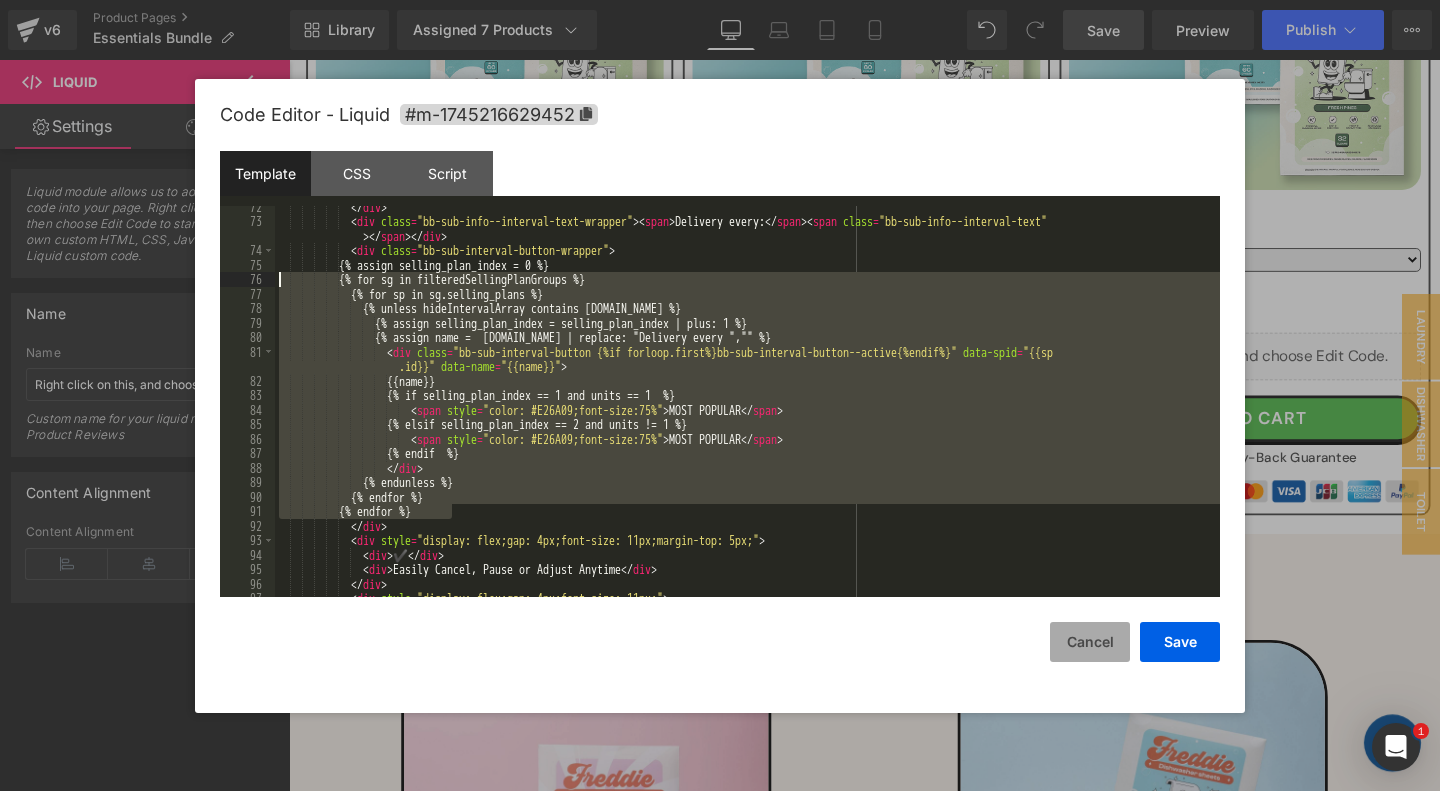 click on "Cancel" at bounding box center (1090, 642) 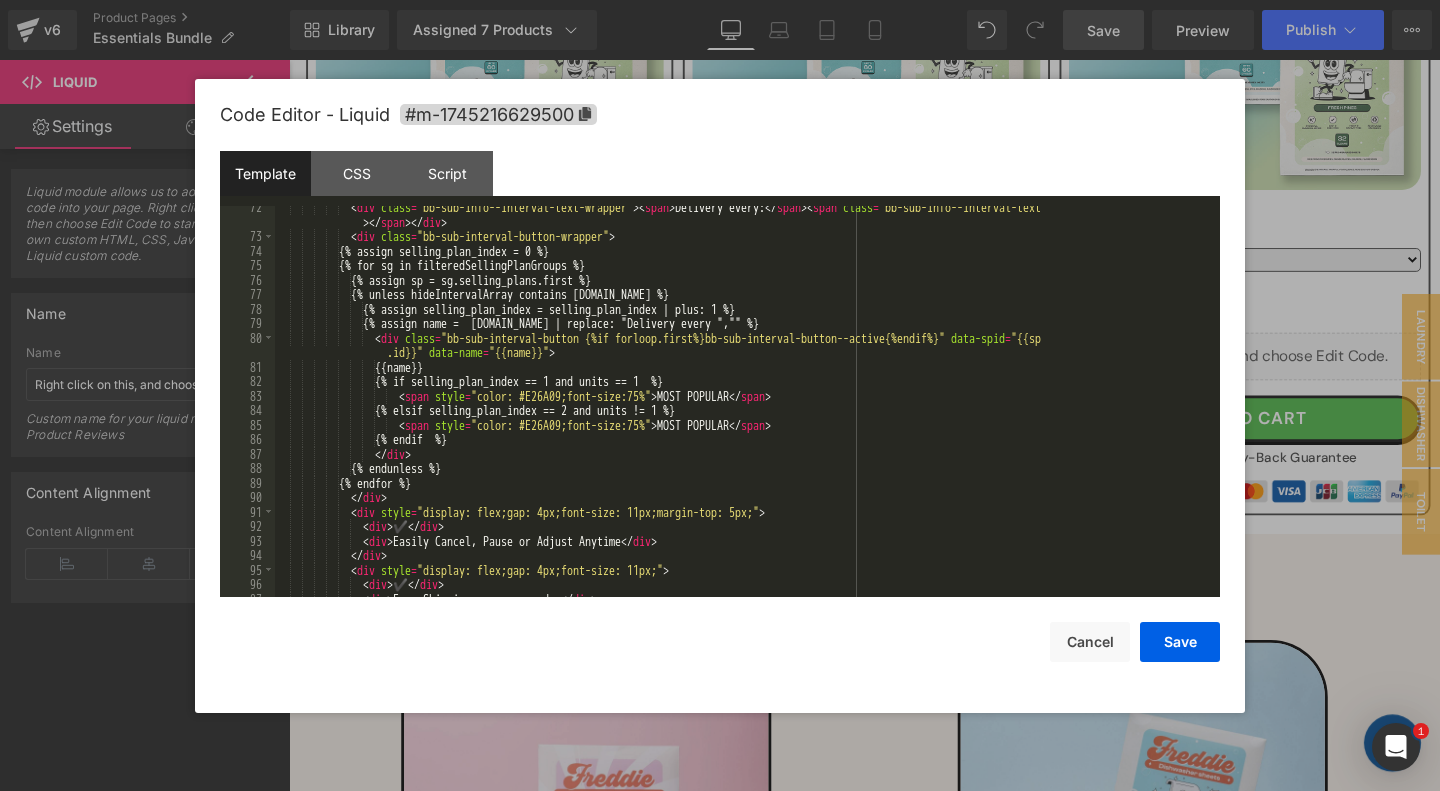 scroll, scrollTop: 1267, scrollLeft: 0, axis: vertical 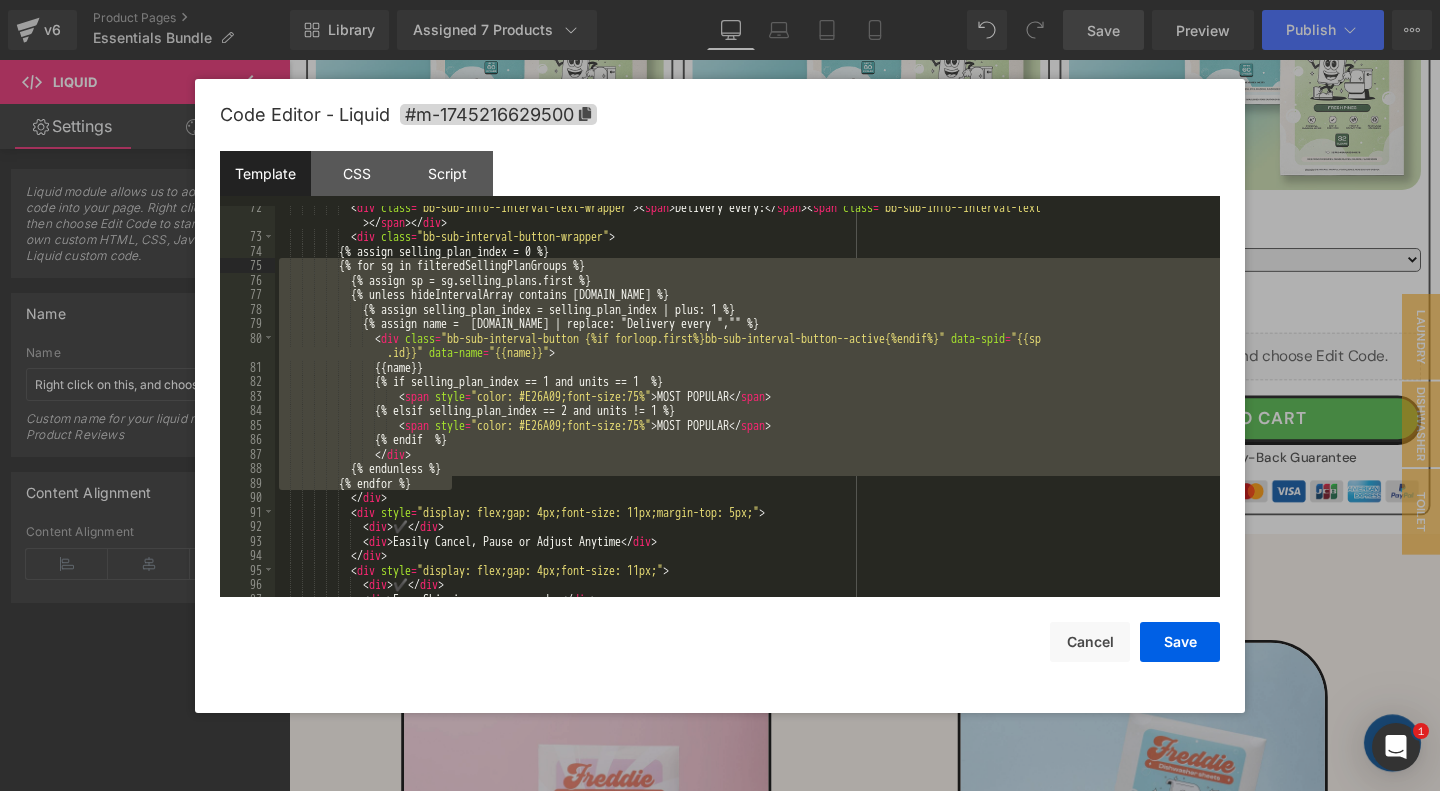 drag, startPoint x: 462, startPoint y: 485, endPoint x: 144, endPoint y: 267, distance: 385.54895 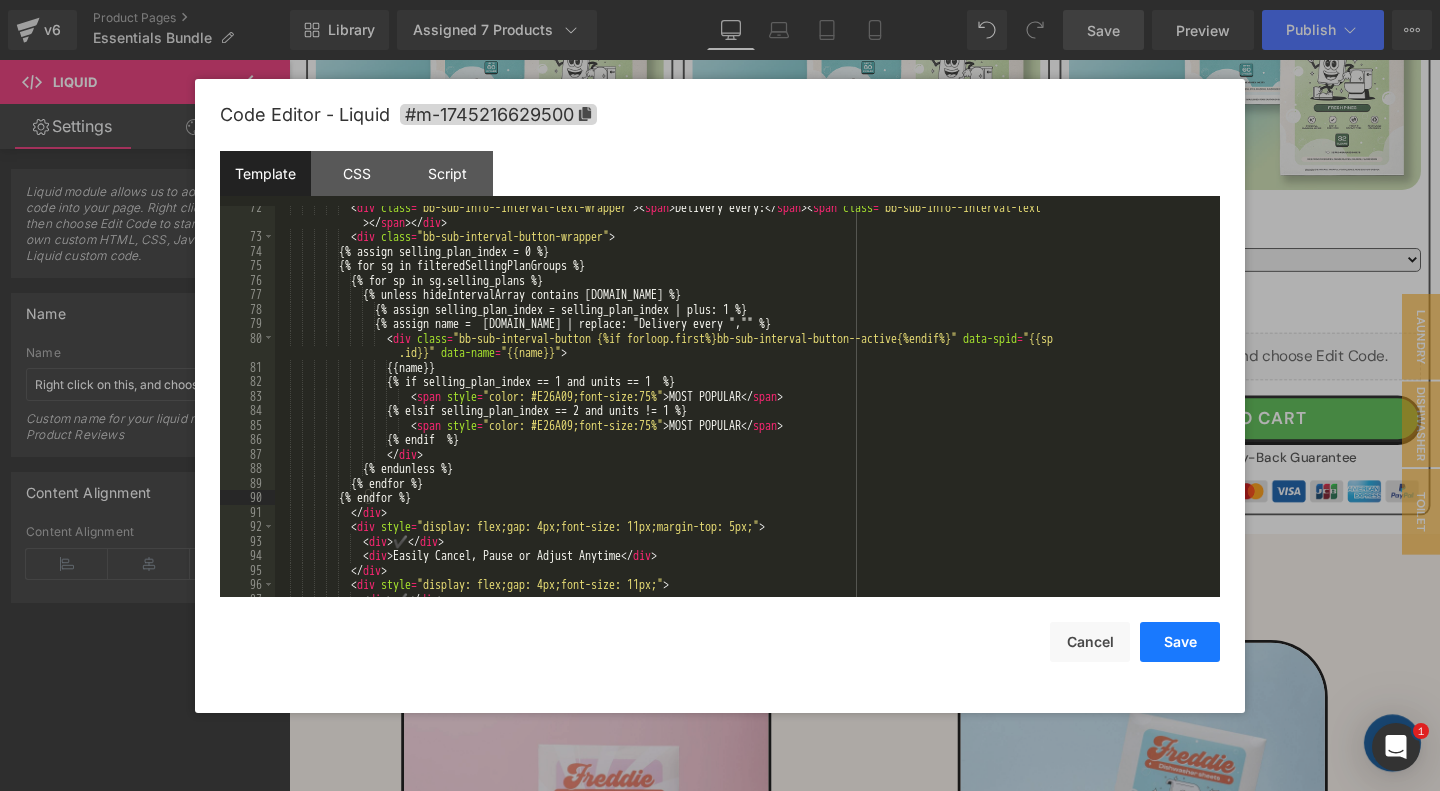 click on "Save" at bounding box center (1180, 642) 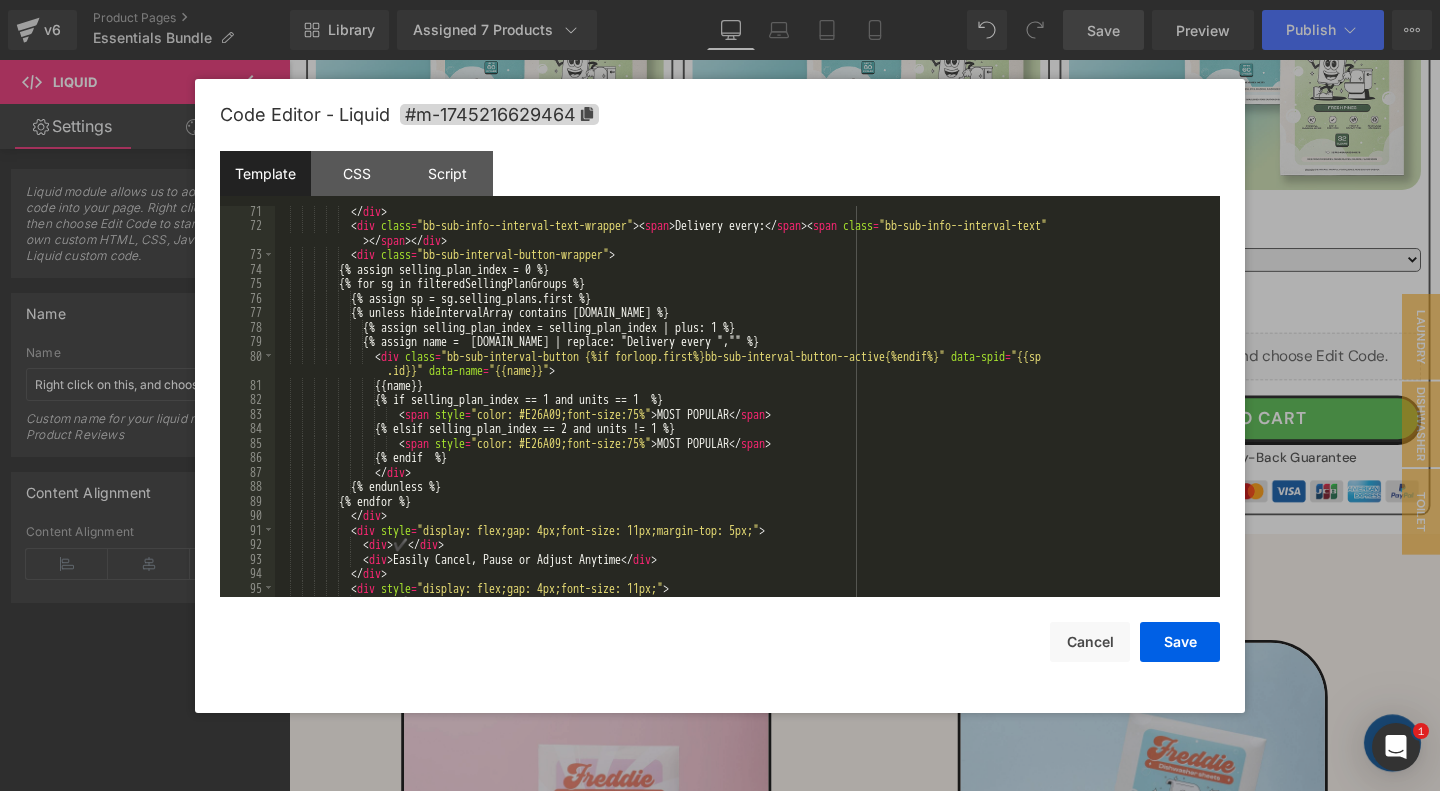 scroll, scrollTop: 1256, scrollLeft: 0, axis: vertical 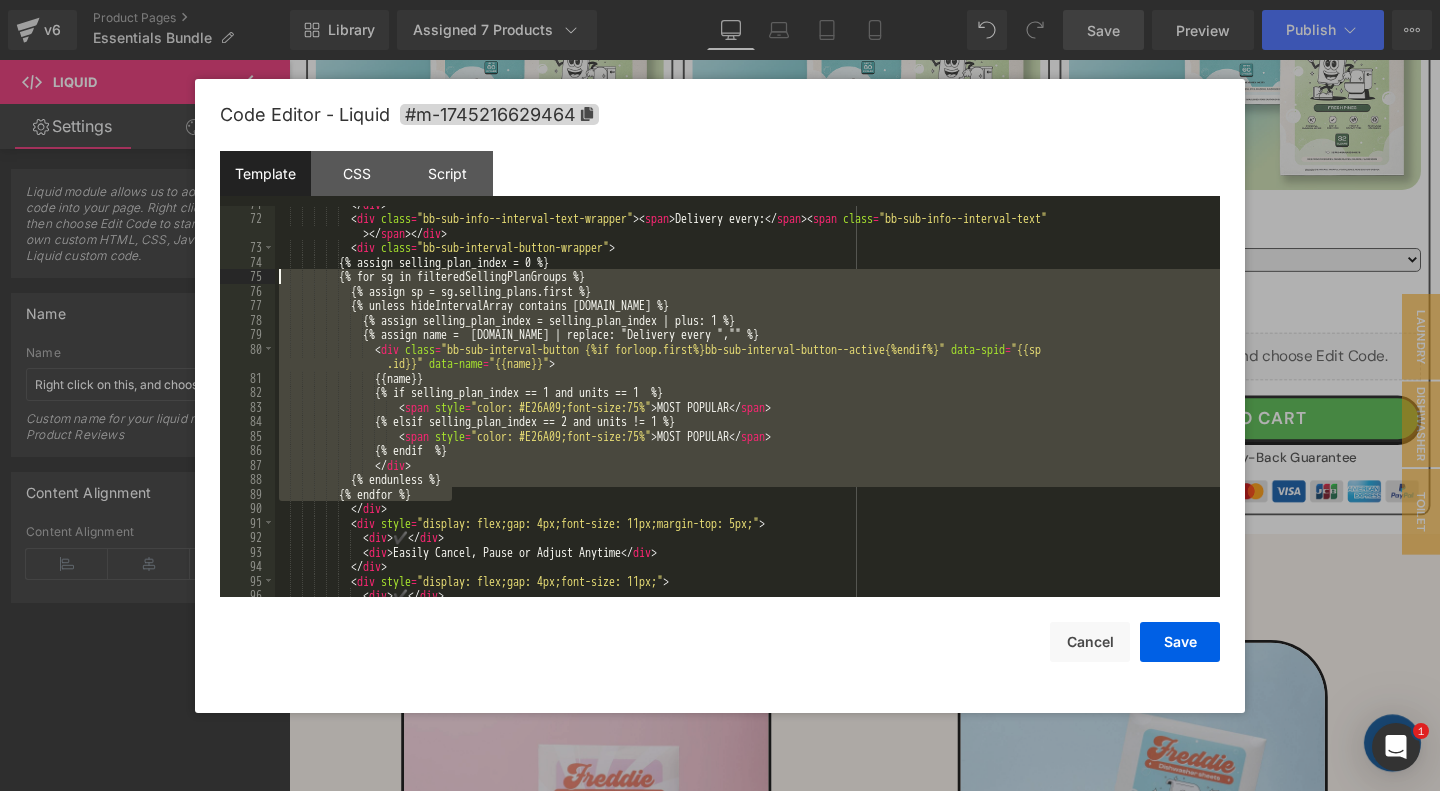 drag, startPoint x: 473, startPoint y: 492, endPoint x: 208, endPoint y: 277, distance: 341.2477 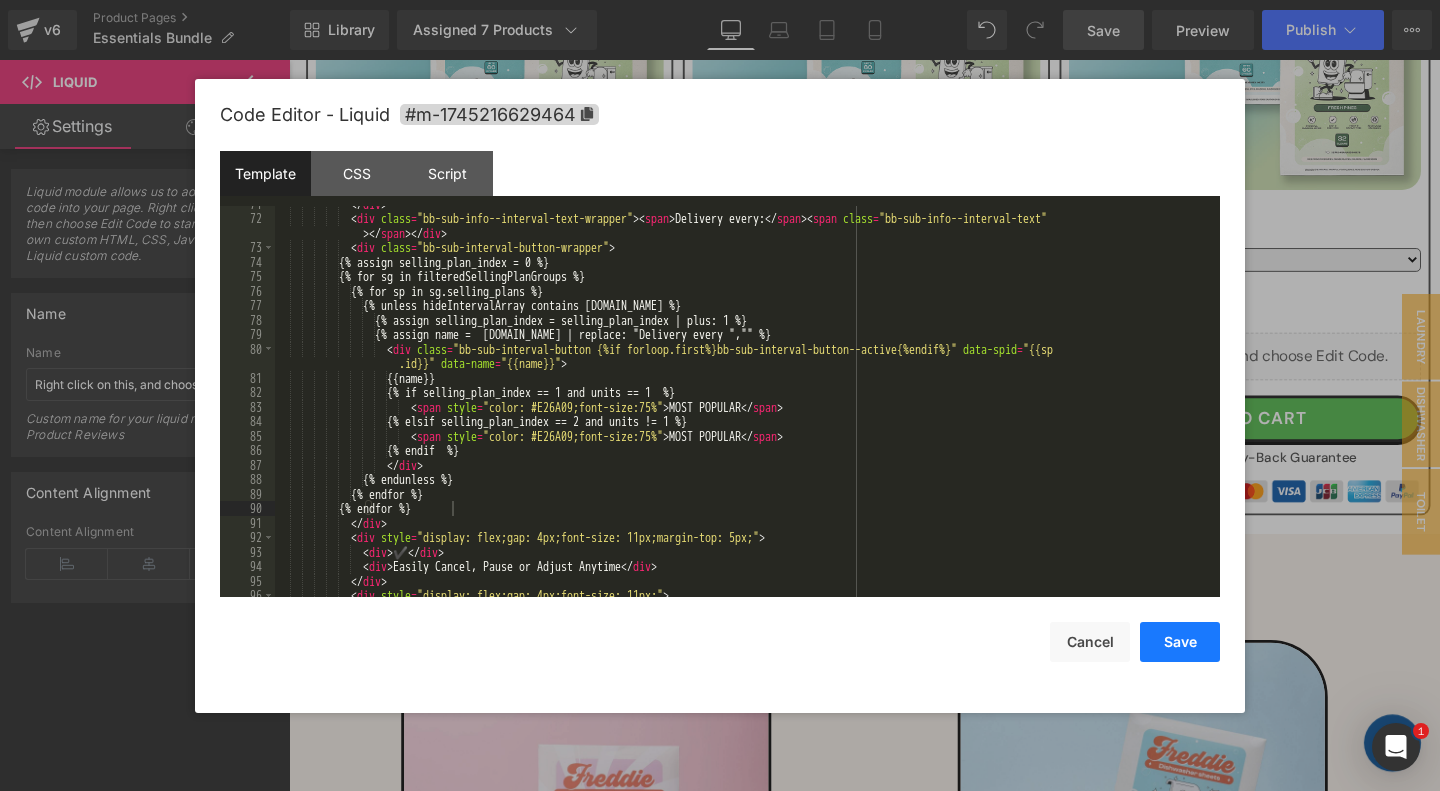 click on "Save" at bounding box center (1180, 642) 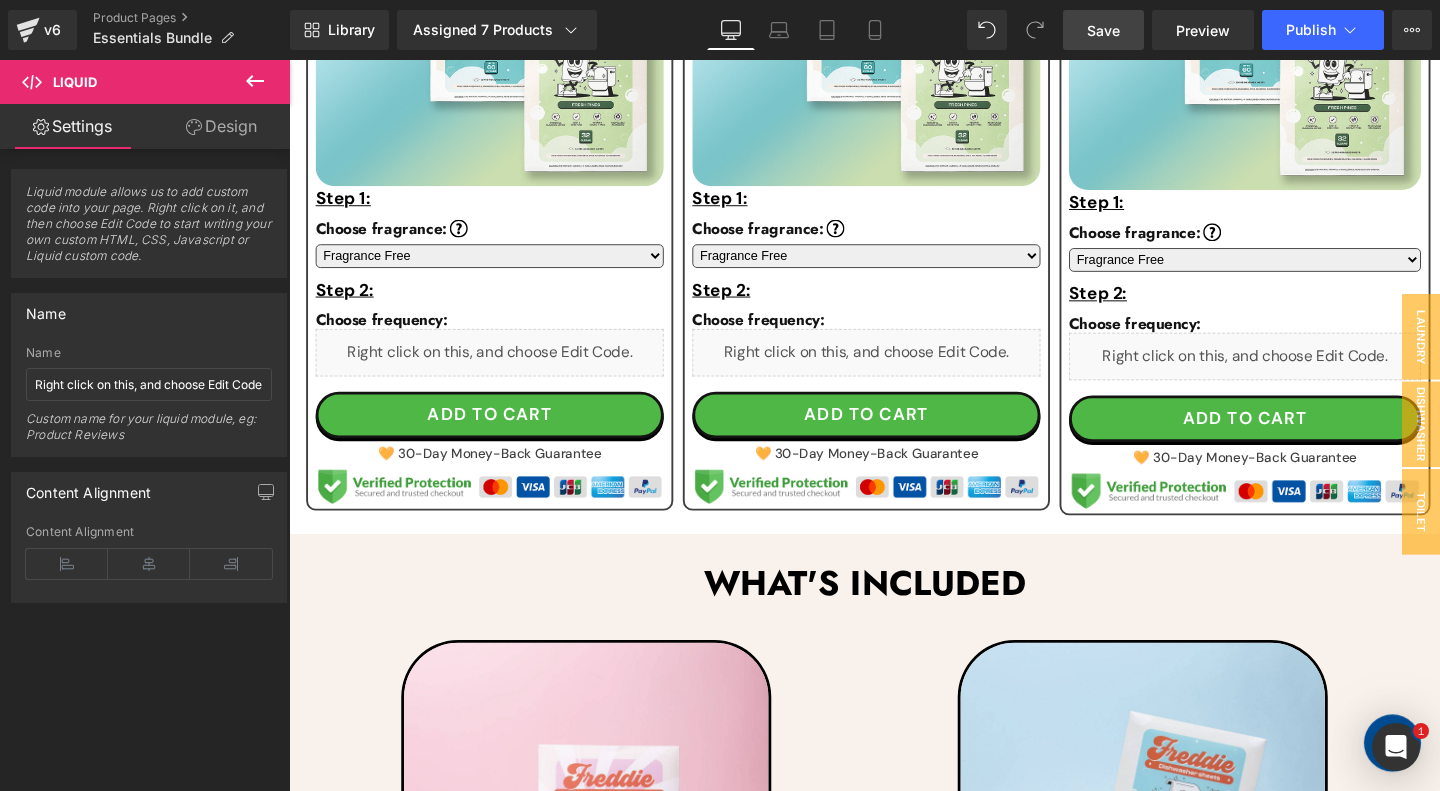 click on "Save" at bounding box center (1103, 30) 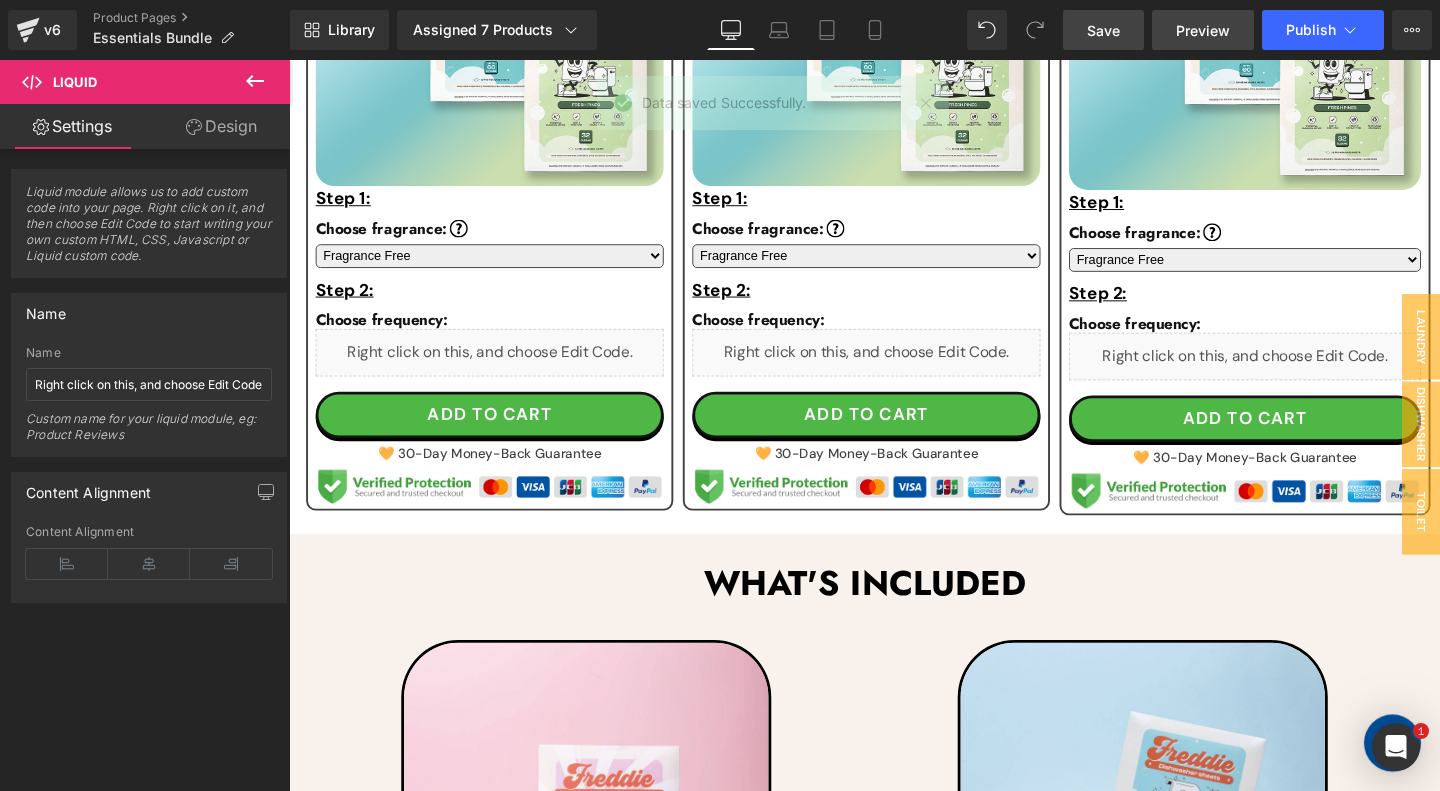 click on "Preview" at bounding box center (1203, 30) 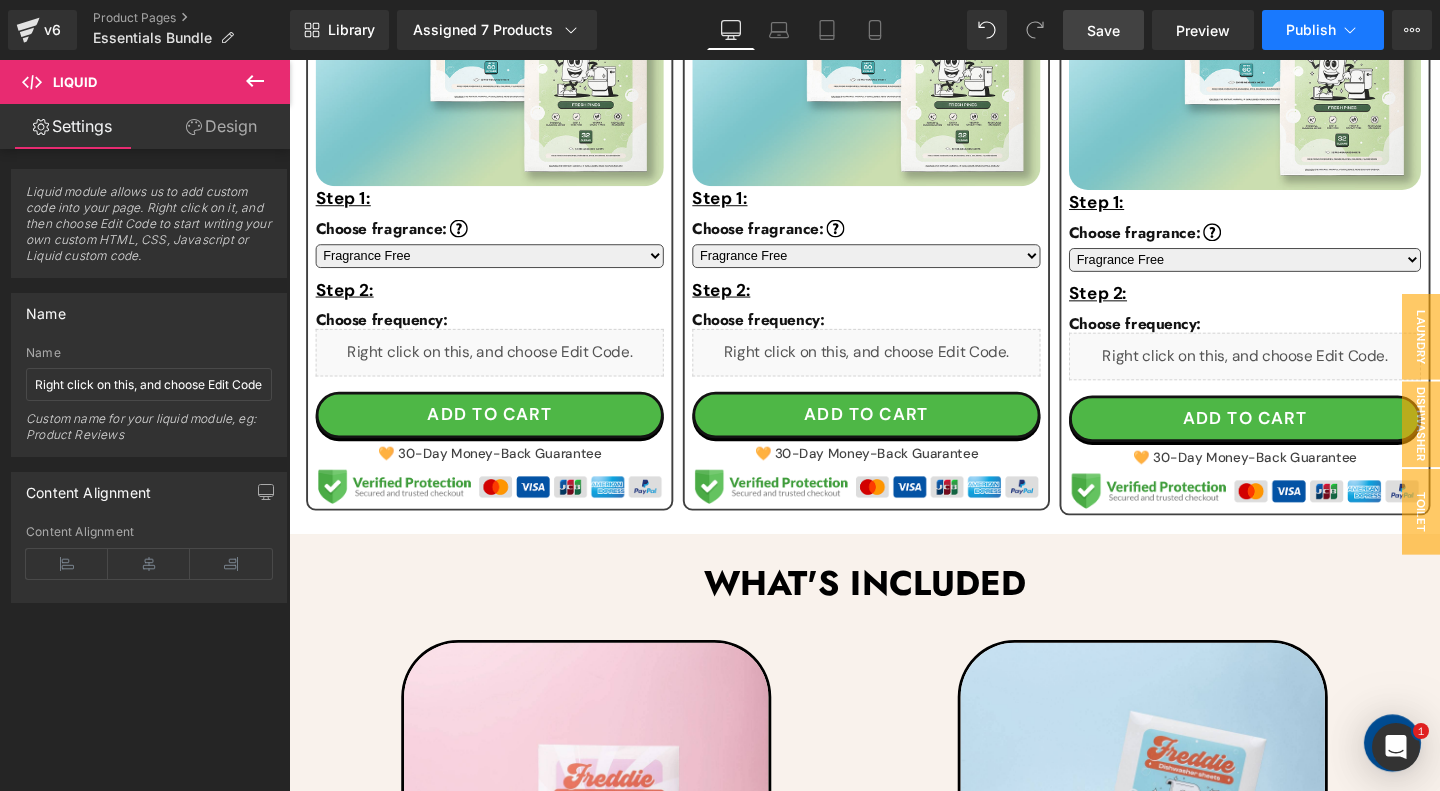 click on "Publish" at bounding box center (1311, 30) 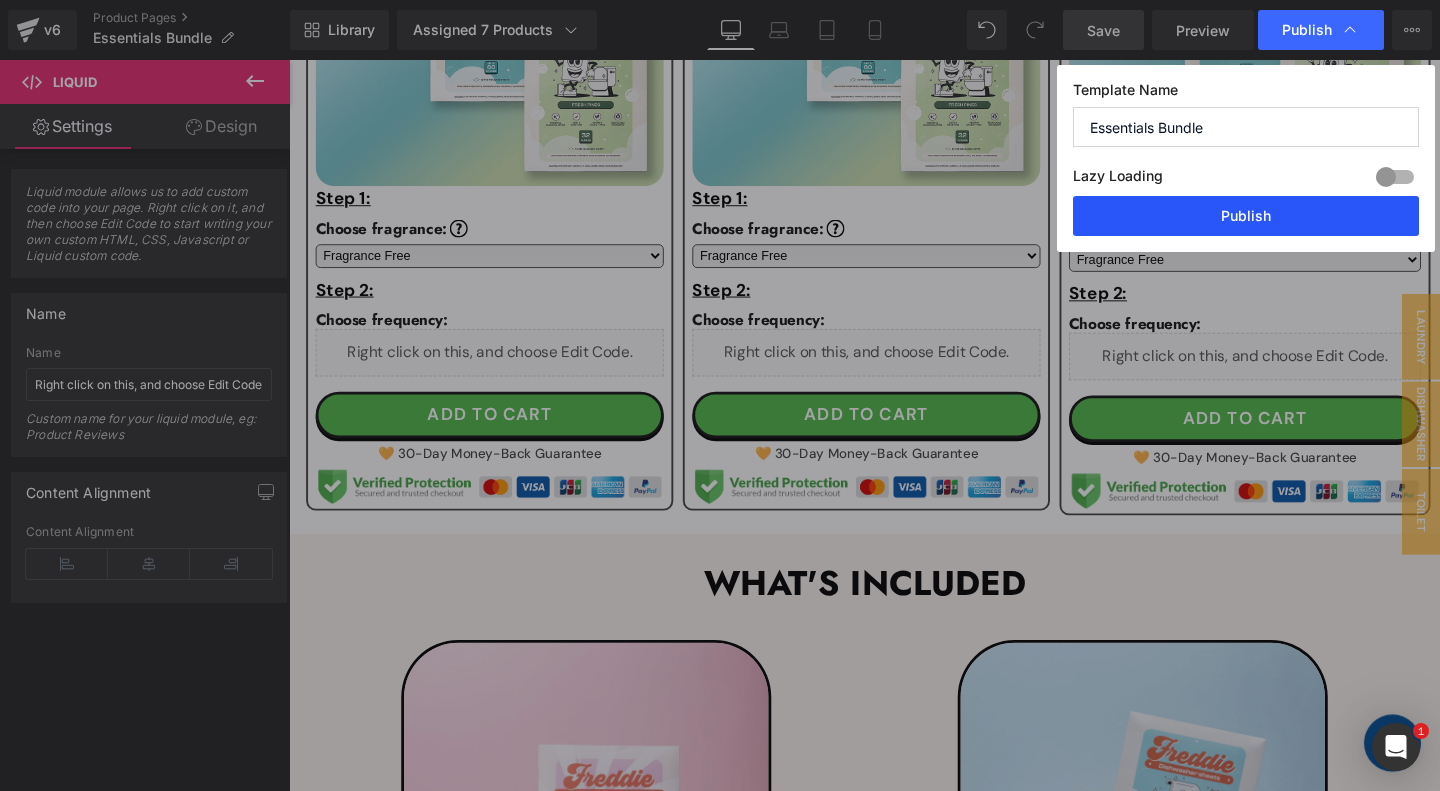 click on "Publish" at bounding box center [1246, 216] 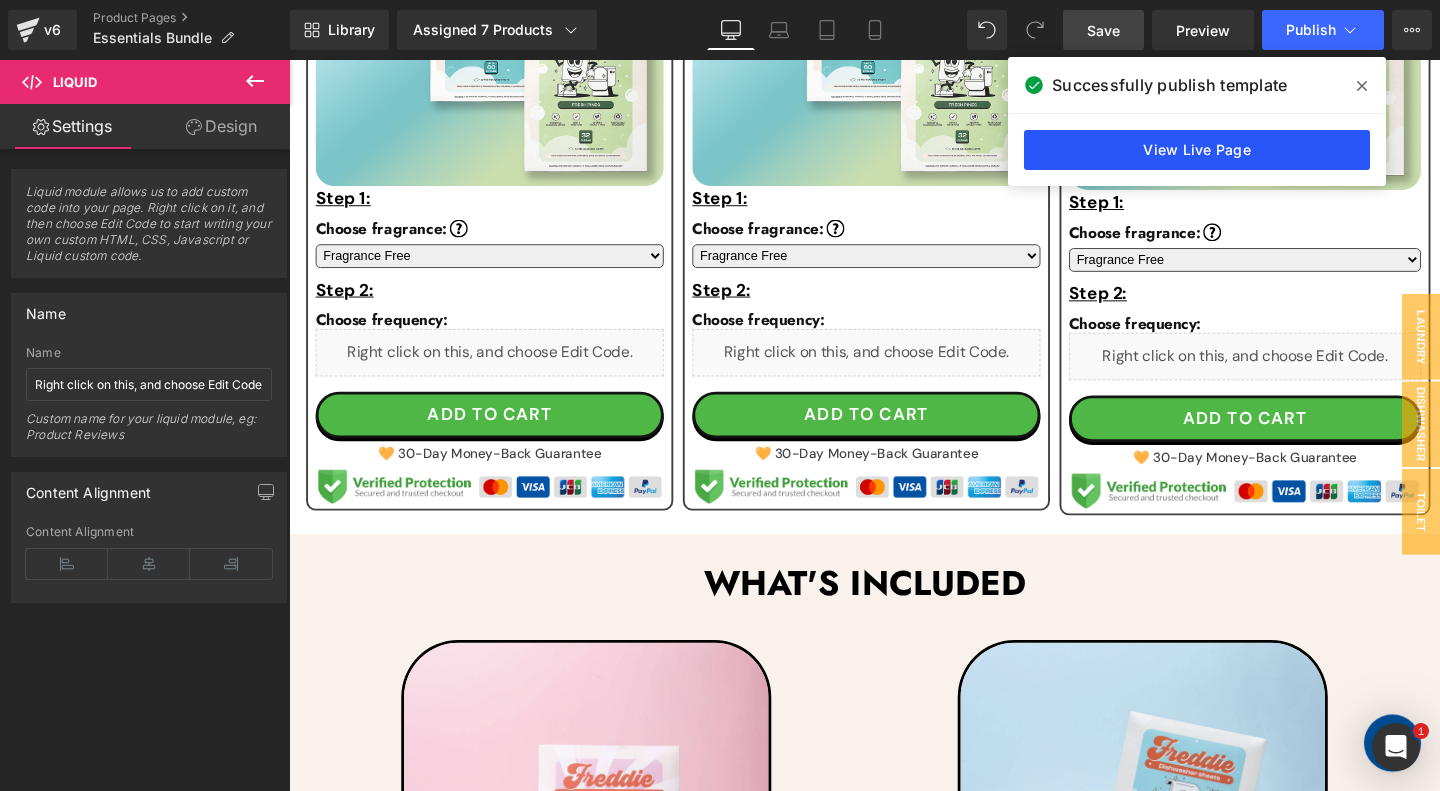 click on "View Live Page" at bounding box center (1197, 150) 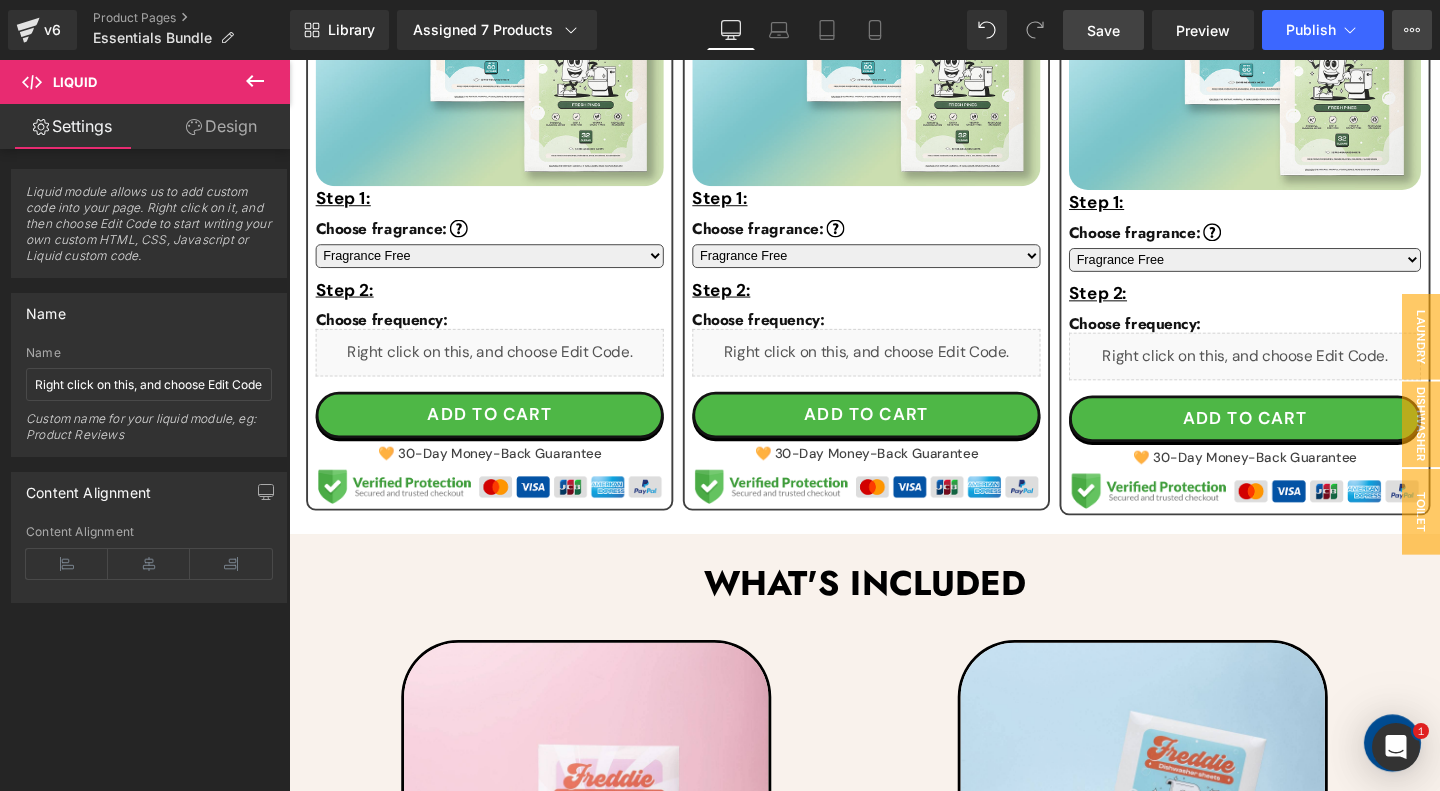 click 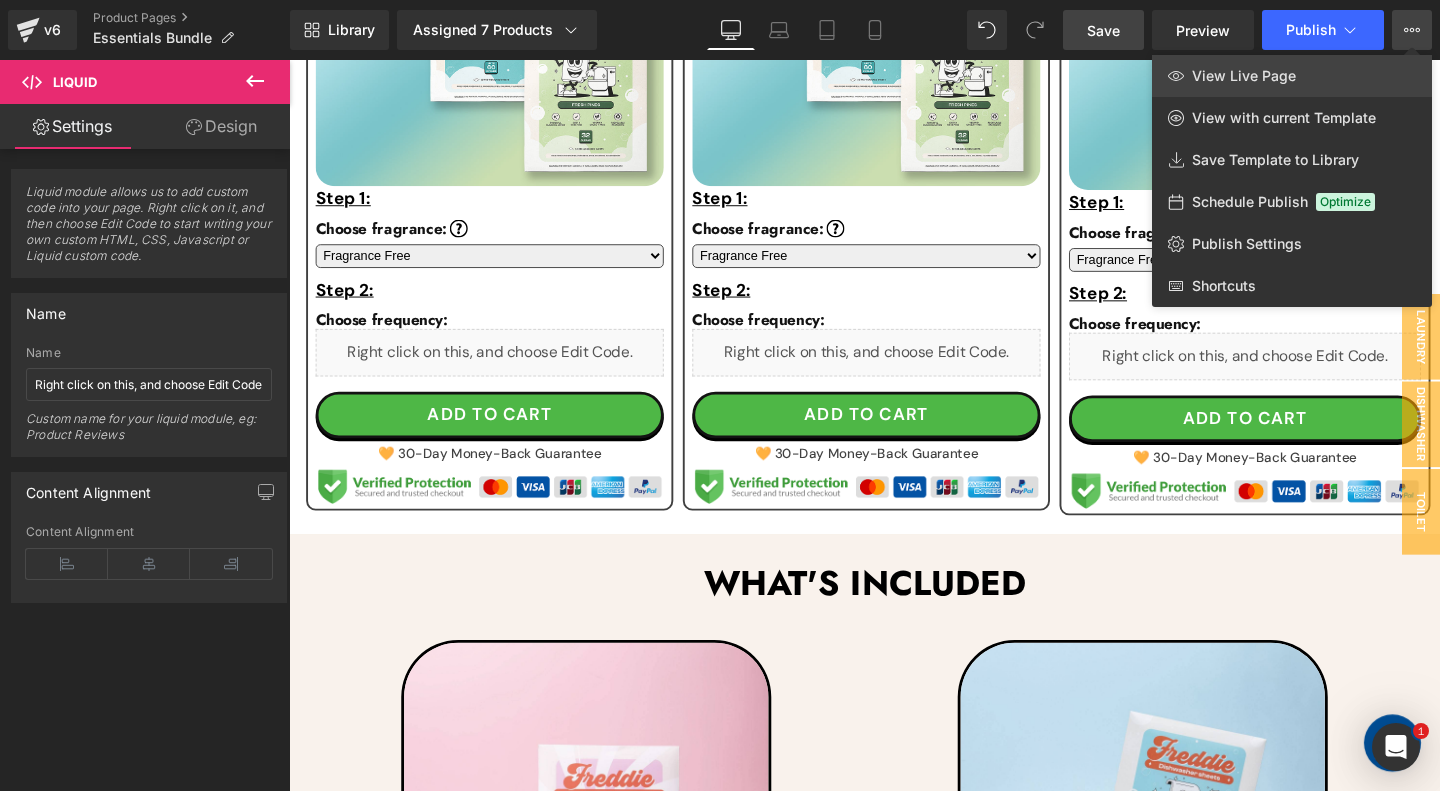 click on "View Live Page" at bounding box center (1292, 76) 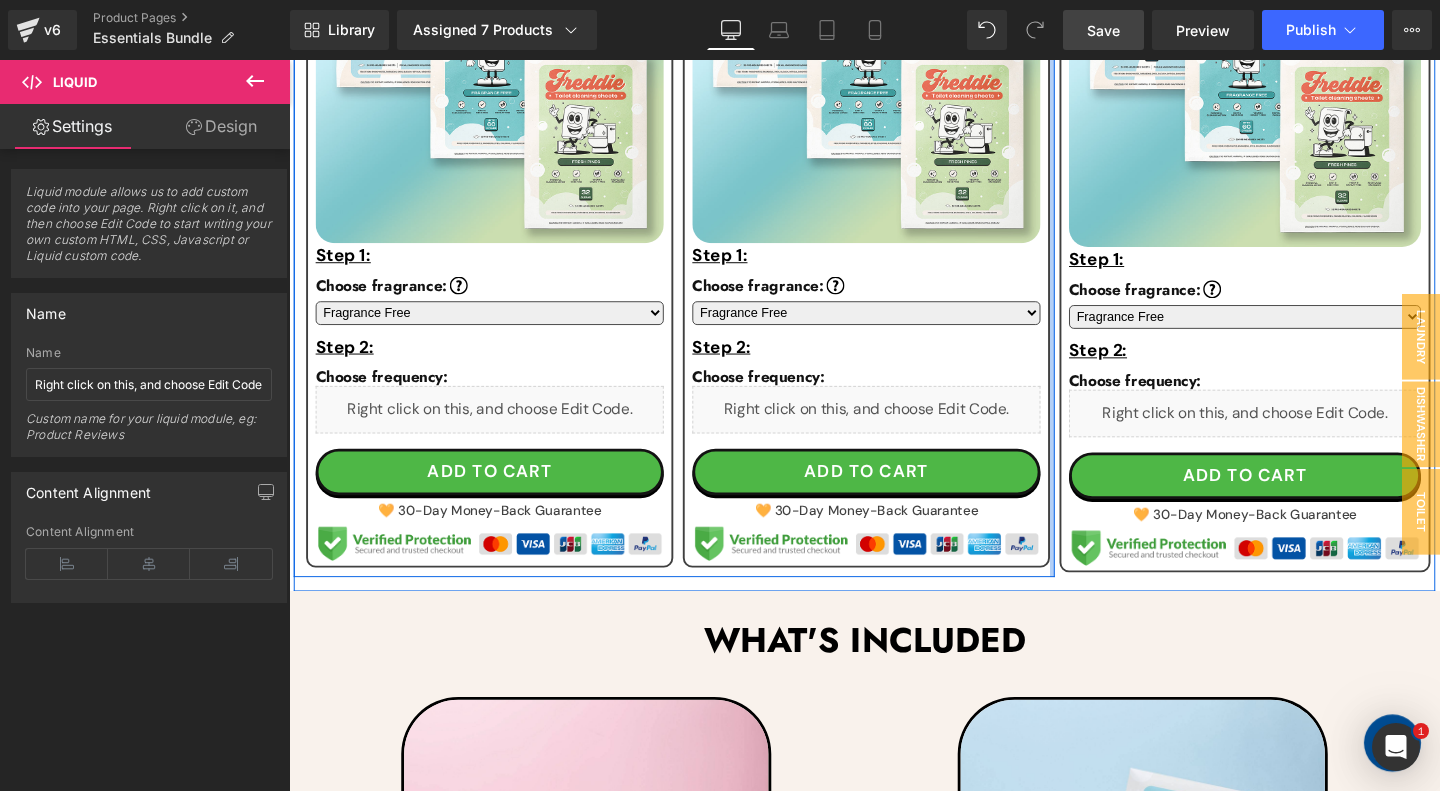 scroll, scrollTop: 1461, scrollLeft: 0, axis: vertical 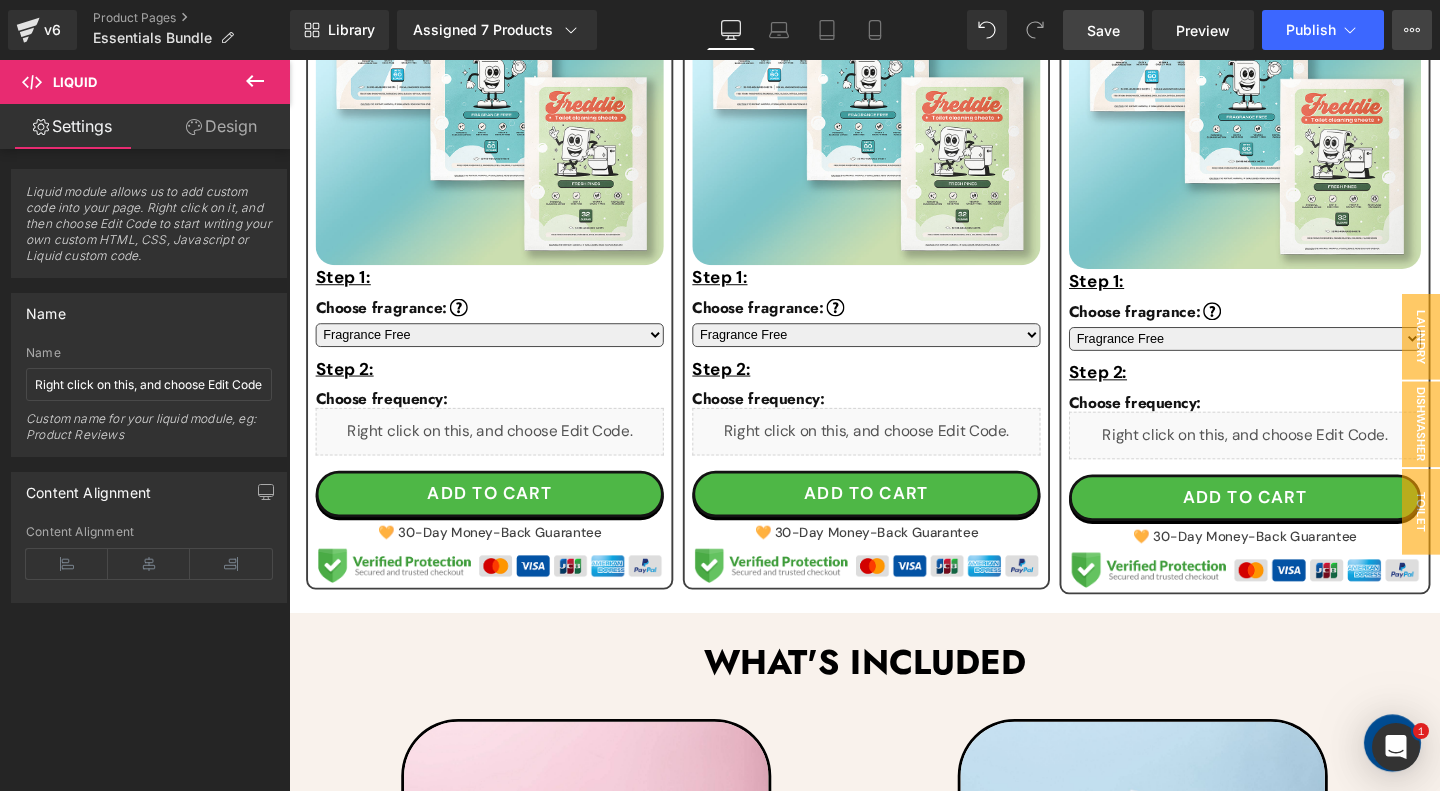 click on "View Live Page View with current Template Save Template to Library Schedule Publish  Optimize  Publish Settings Shortcuts" at bounding box center [1412, 30] 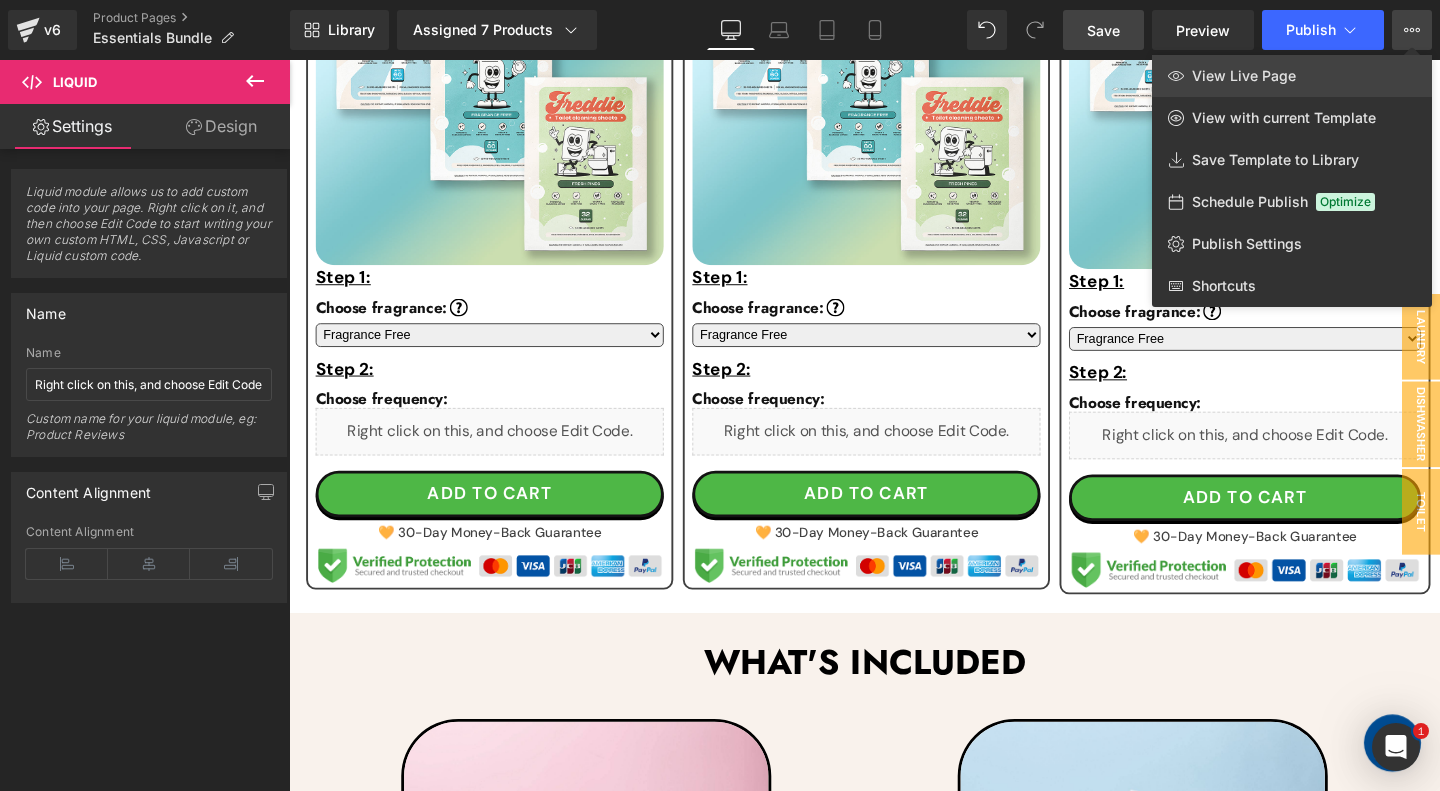 click on "View Live Page" at bounding box center [1292, 76] 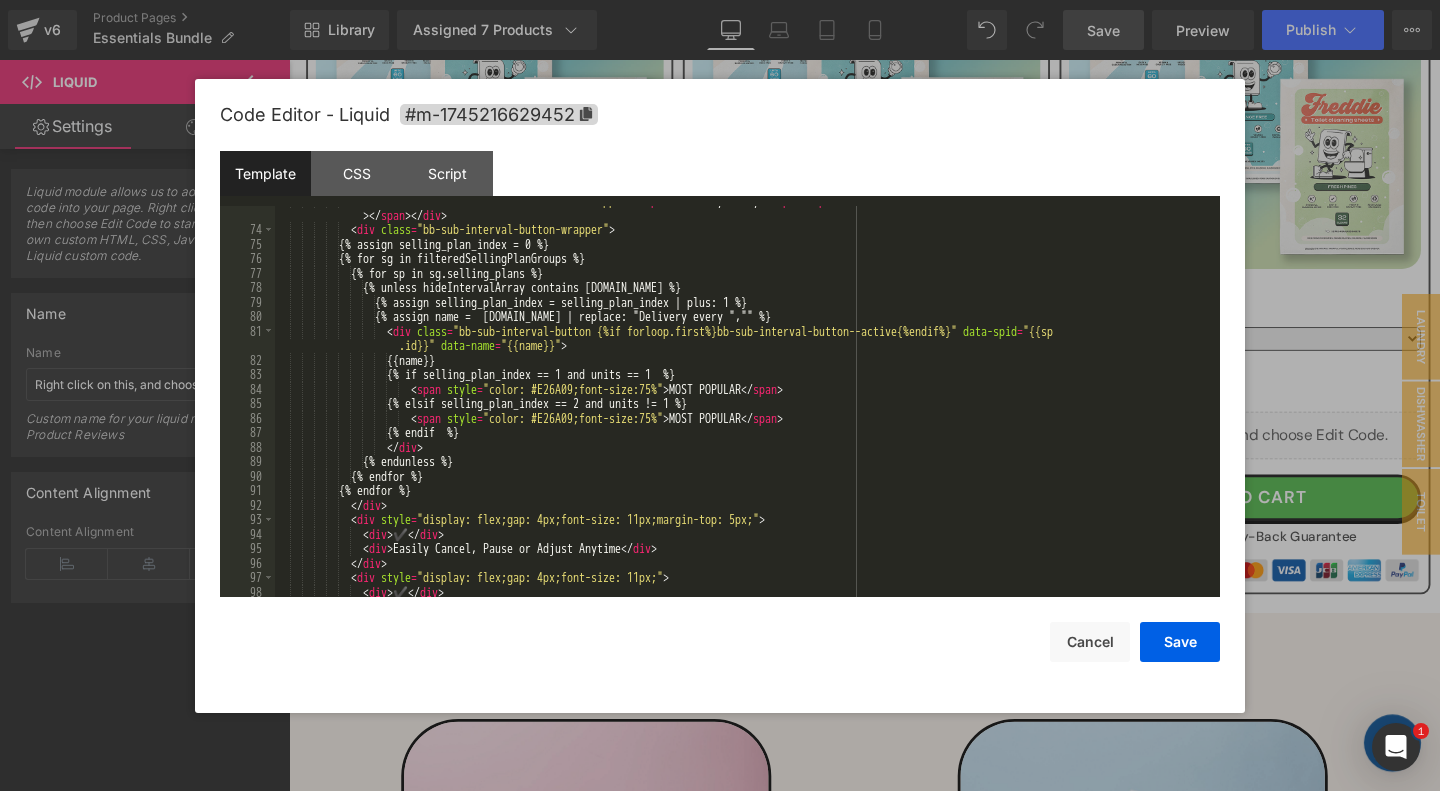 scroll, scrollTop: 1328, scrollLeft: 0, axis: vertical 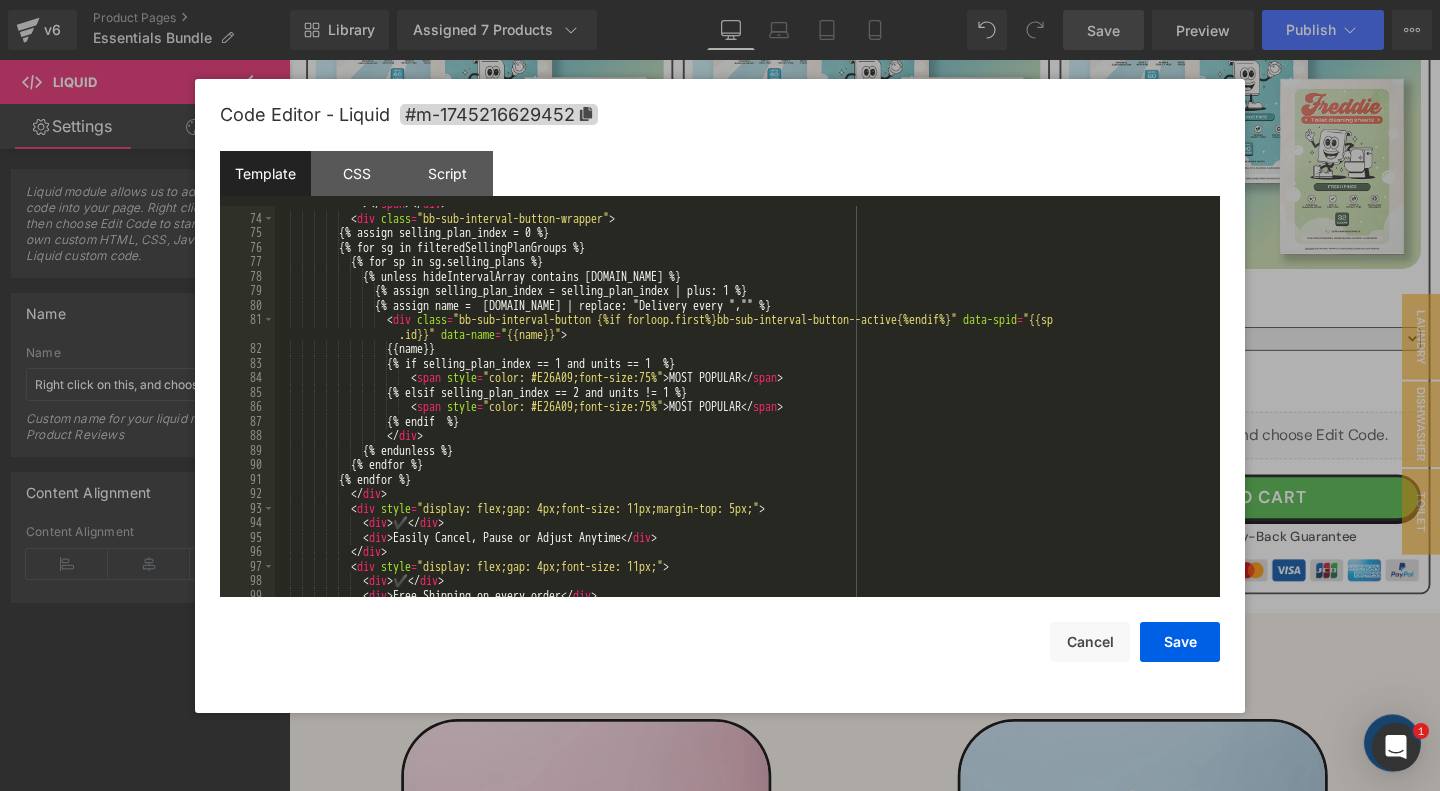 click on "< div   class = "bb-sub-info--interval-text-wrapper" > < span > Delivery every:  </ span > < span   class = "bb-sub-info--interval-text"                > </ span > </ div >                     < div   class = "bb-sub-interval-button-wrapper" >                  {% assign selling_plan_index = 0 %}                  {% for sg in filteredSellingPlanGroups %}                     {% for sp in sg.selling_plans %}                        {% unless hideIntervalArray contains [DOMAIN_NAME] %}                           {% assign selling_plan_index = selling_plan_index | plus: 1 %}                           {% assign name =  [DOMAIN_NAME] | replace: "Delivery every ","" %}                            < div   class = "bb-sub-interval-button {%if forloop.first%}bb-sub-interval-button--active{%endif%}"   data-spid = "{{sp                      .id}}"   data-name = "{{name}}" >                              {{name}}                                                             < span   style" at bounding box center [747, 399] 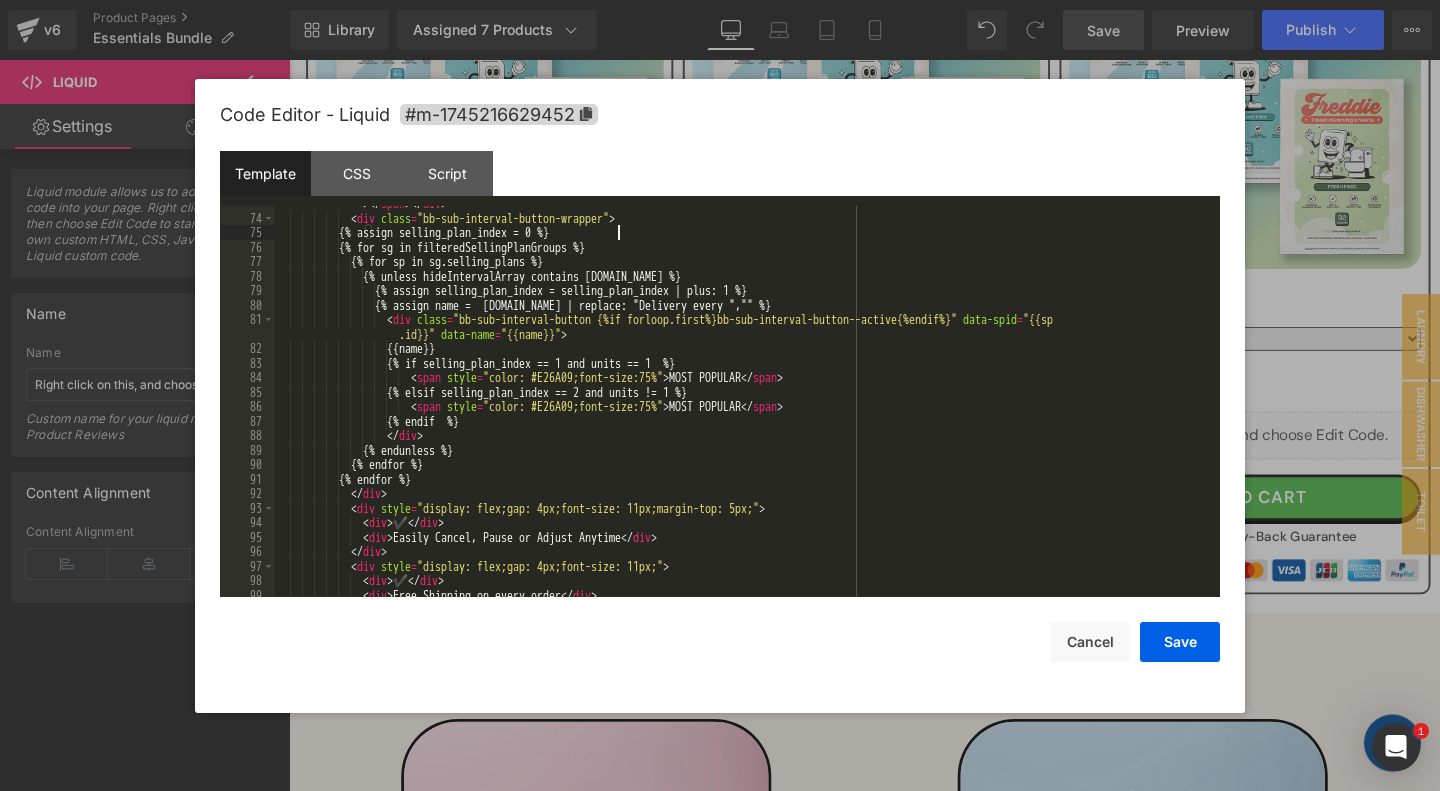click on "< div   class = "bb-sub-info--interval-text-wrapper" > < span > Delivery every:  </ span > < span   class = "bb-sub-info--interval-text"                > </ span > </ div >                     < div   class = "bb-sub-interval-button-wrapper" >                  {% assign selling_plan_index = 0 %}                  {% for sg in filteredSellingPlanGroups %}                     {% for sp in sg.selling_plans %}                        {% unless hideIntervalArray contains [DOMAIN_NAME] %}                           {% assign selling_plan_index = selling_plan_index | plus: 1 %}                           {% assign name =  [DOMAIN_NAME] | replace: "Delivery every ","" %}                            < div   class = "bb-sub-interval-button {%if forloop.first%}bb-sub-interval-button--active{%endif%}"   data-spid = "{{sp                      .id}}"   data-name = "{{name}}" >                              {{name}}                                                             < span   style" at bounding box center (747, 399) 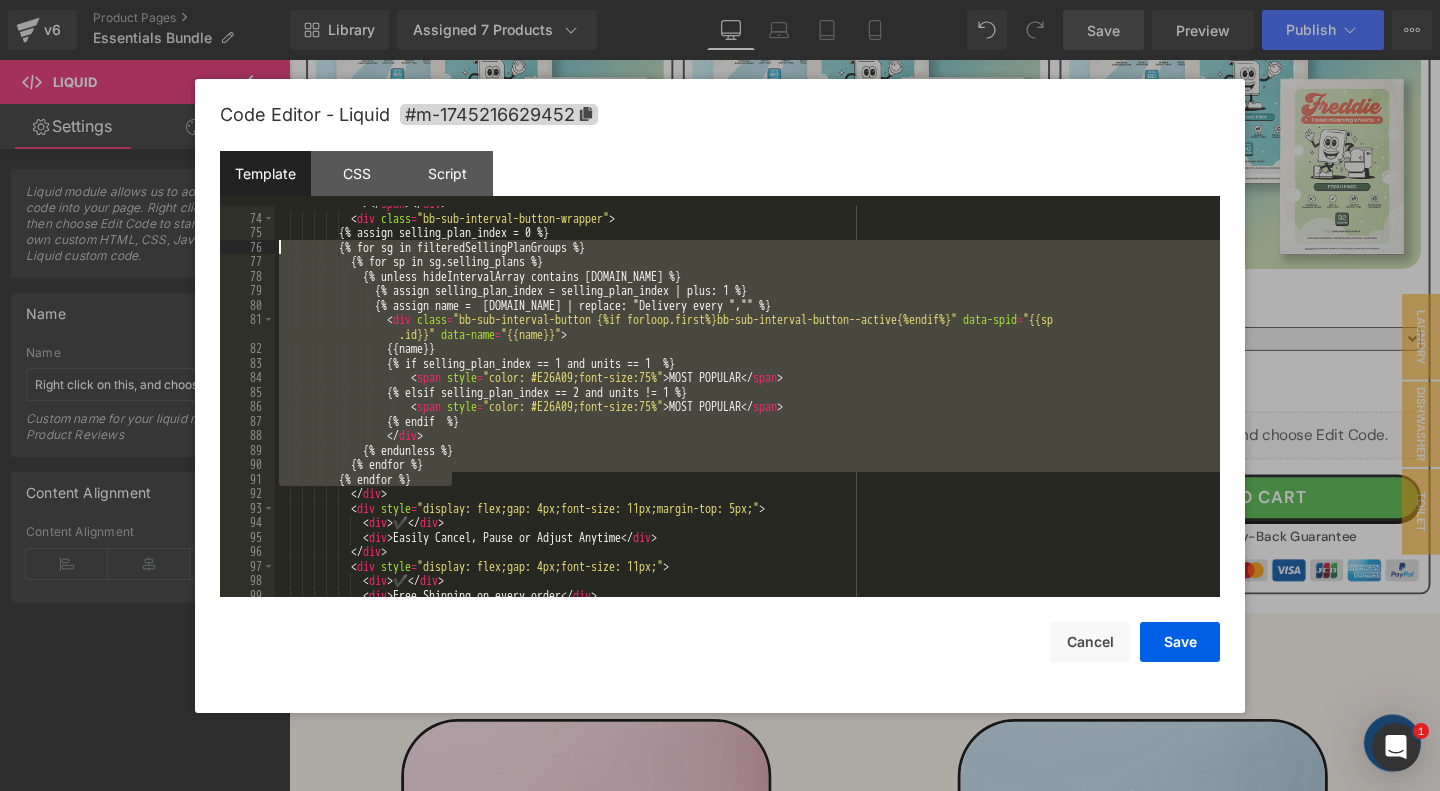 drag, startPoint x: 472, startPoint y: 478, endPoint x: 162, endPoint y: 246, distance: 387.2002 